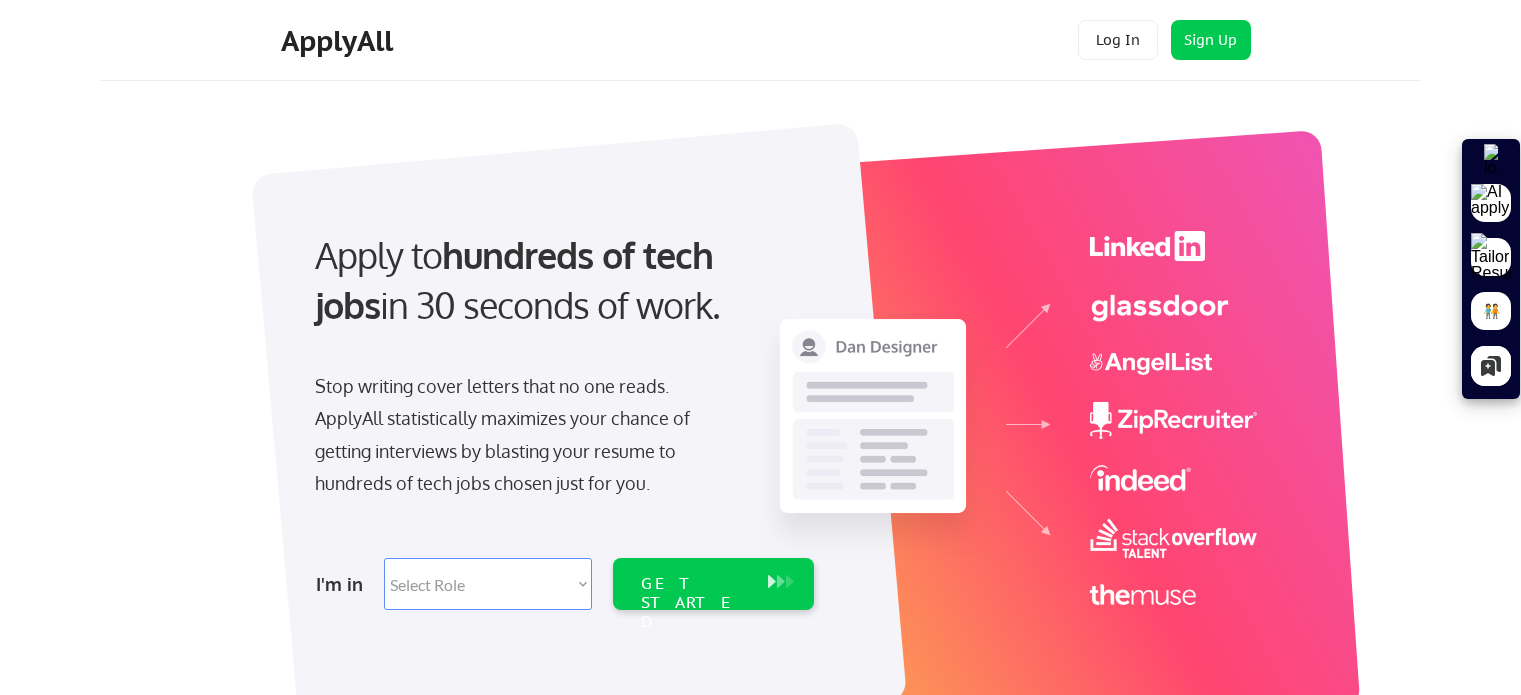 scroll, scrollTop: 0, scrollLeft: 0, axis: both 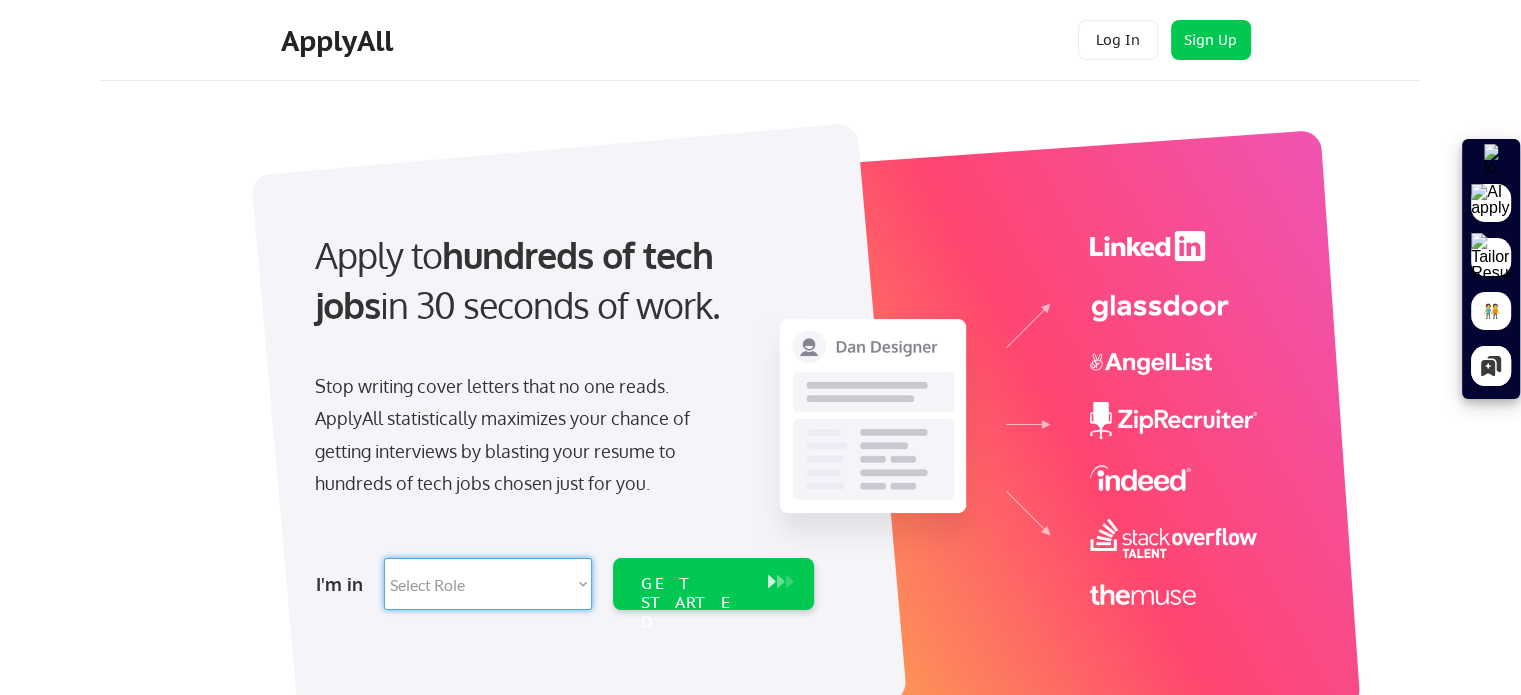 click on "Select Role Software Engineering Product Management Customer Success Sales UI/UX/Product Design Technical Project/Program Mgmt Marketing & Growth Data HR/Recruiting IT/Cybersecurity Tech Finance/Ops/Strategy Customer Support" at bounding box center (488, 584) 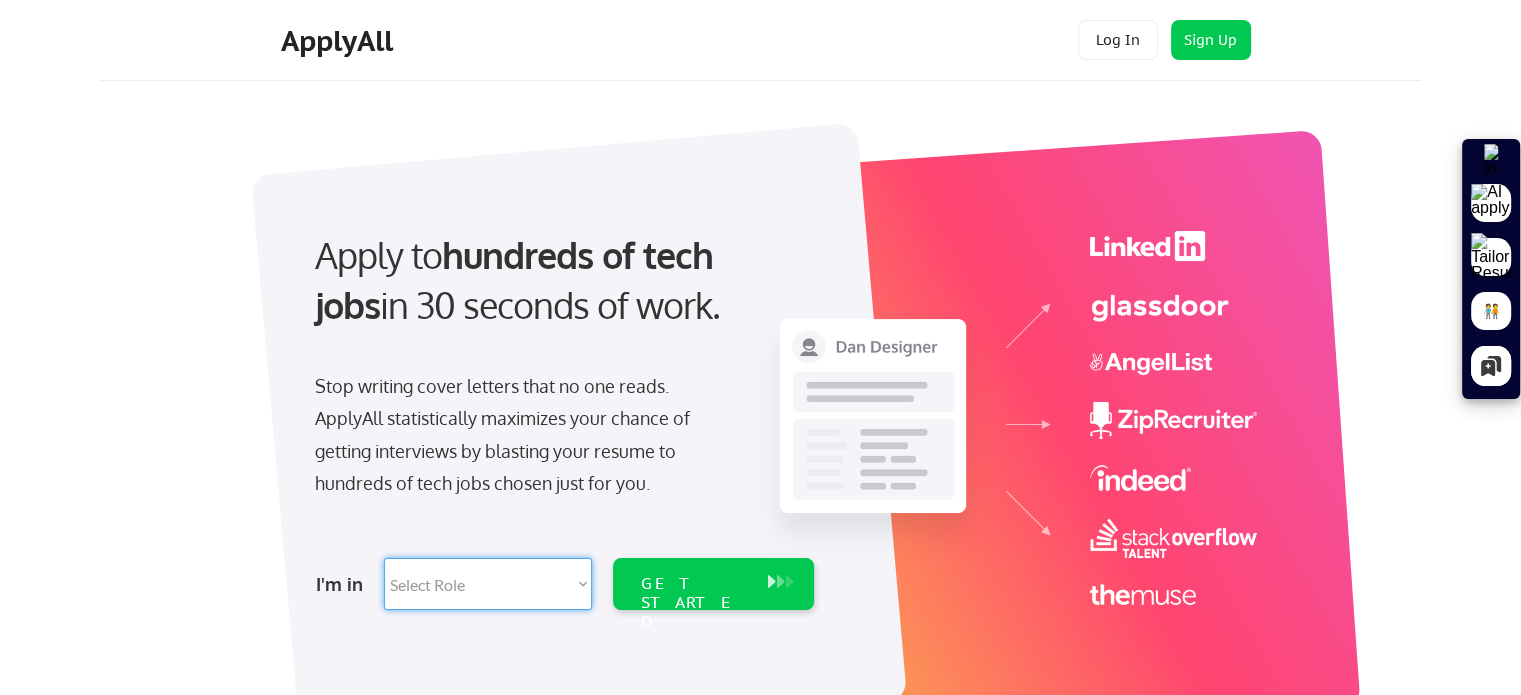 select on ""data_science___analytics"" 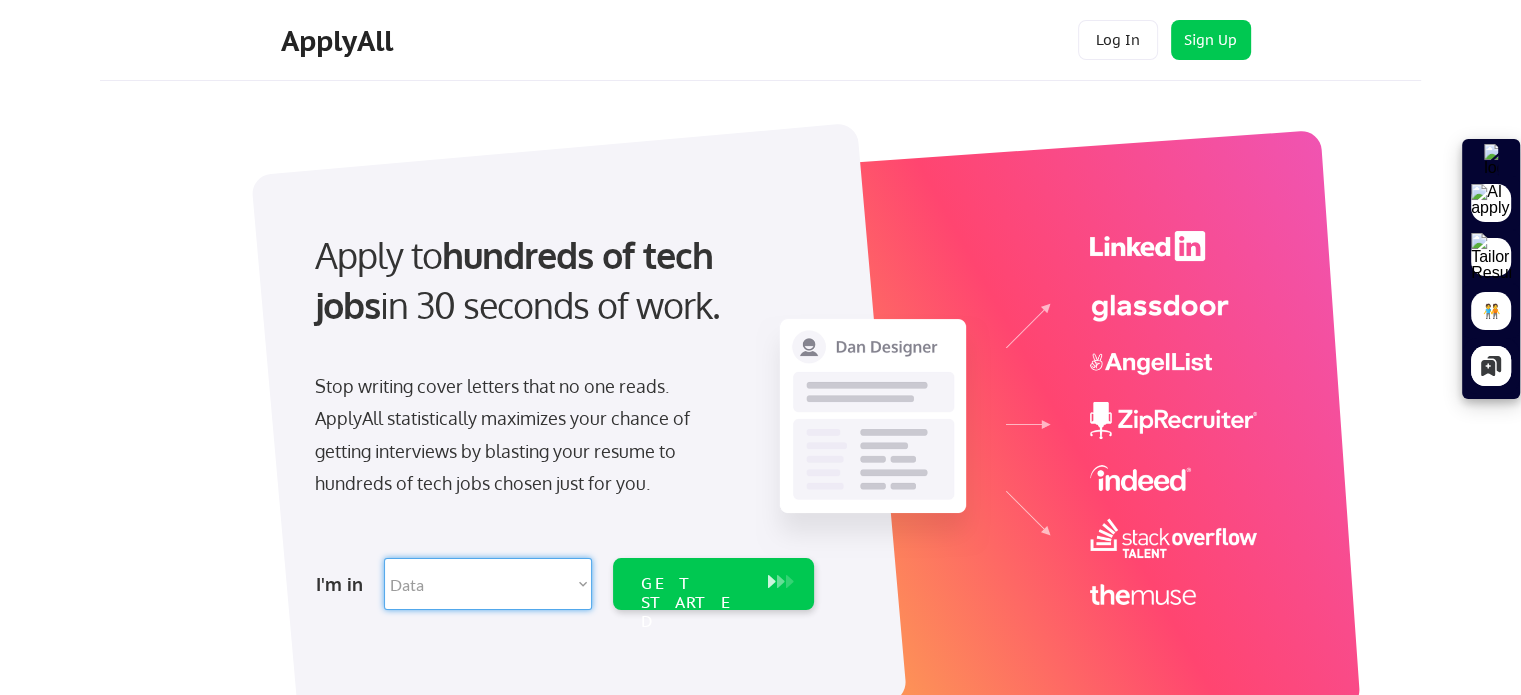 click on "Select Role Software Engineering Product Management Customer Success Sales UI/UX/Product Design Technical Project/Program Mgmt Marketing & Growth Data HR/Recruiting IT/Cybersecurity Tech Finance/Ops/Strategy Customer Support" at bounding box center (488, 584) 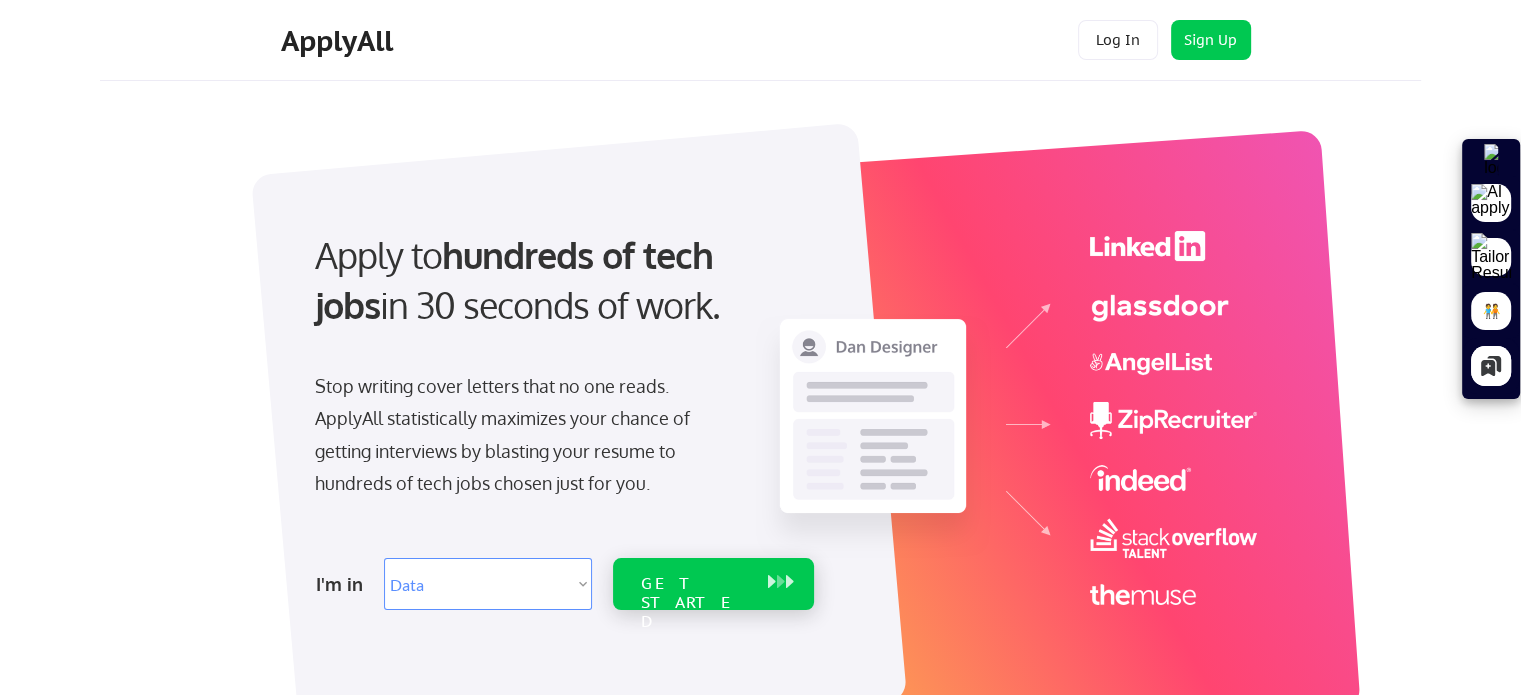 click at bounding box center (790, 582) 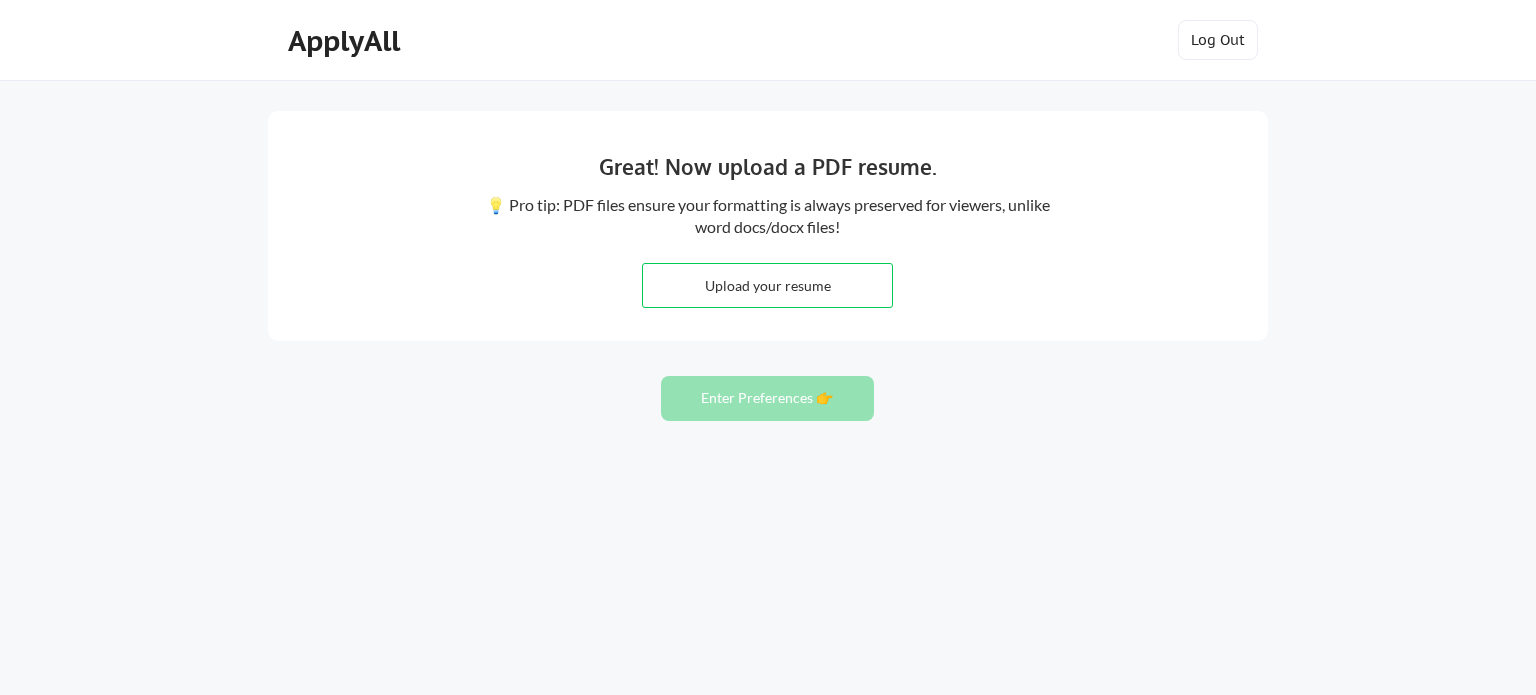 scroll, scrollTop: 0, scrollLeft: 0, axis: both 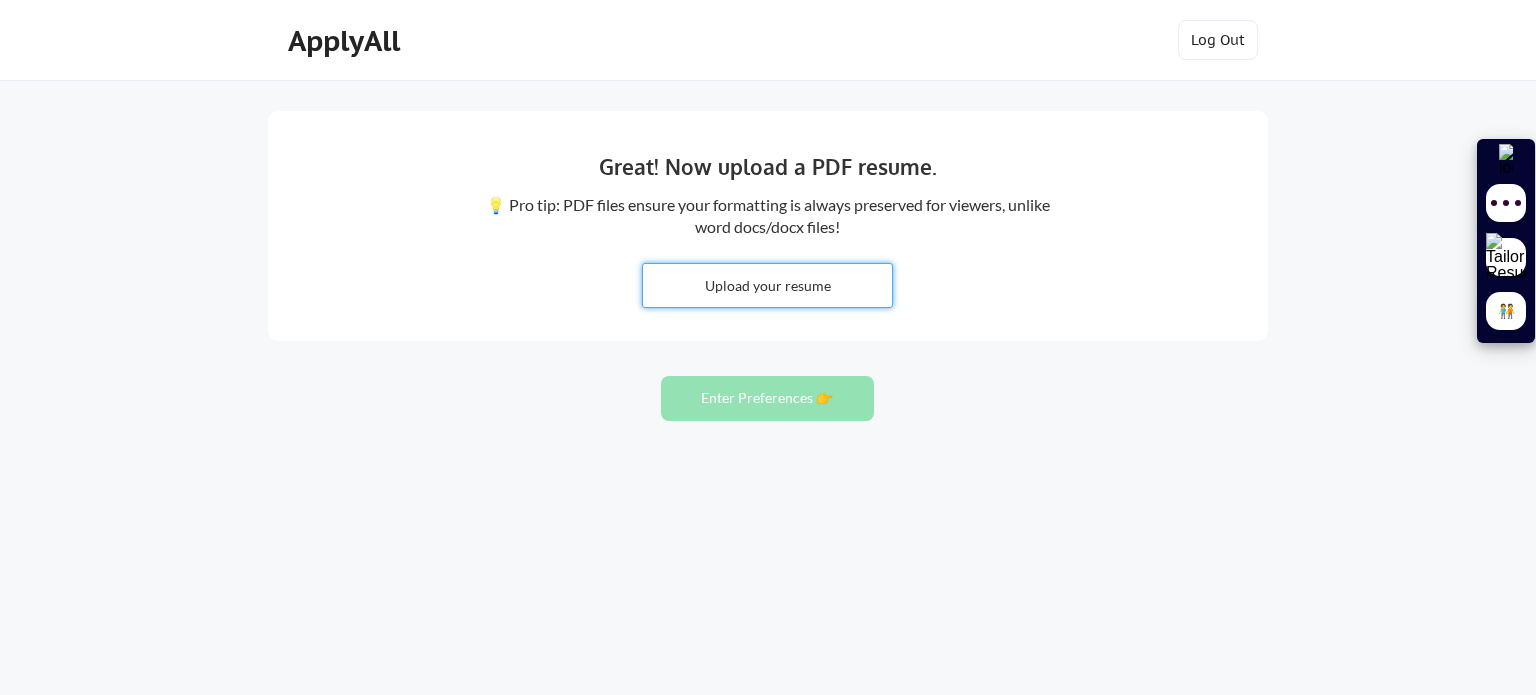 click at bounding box center (767, 285) 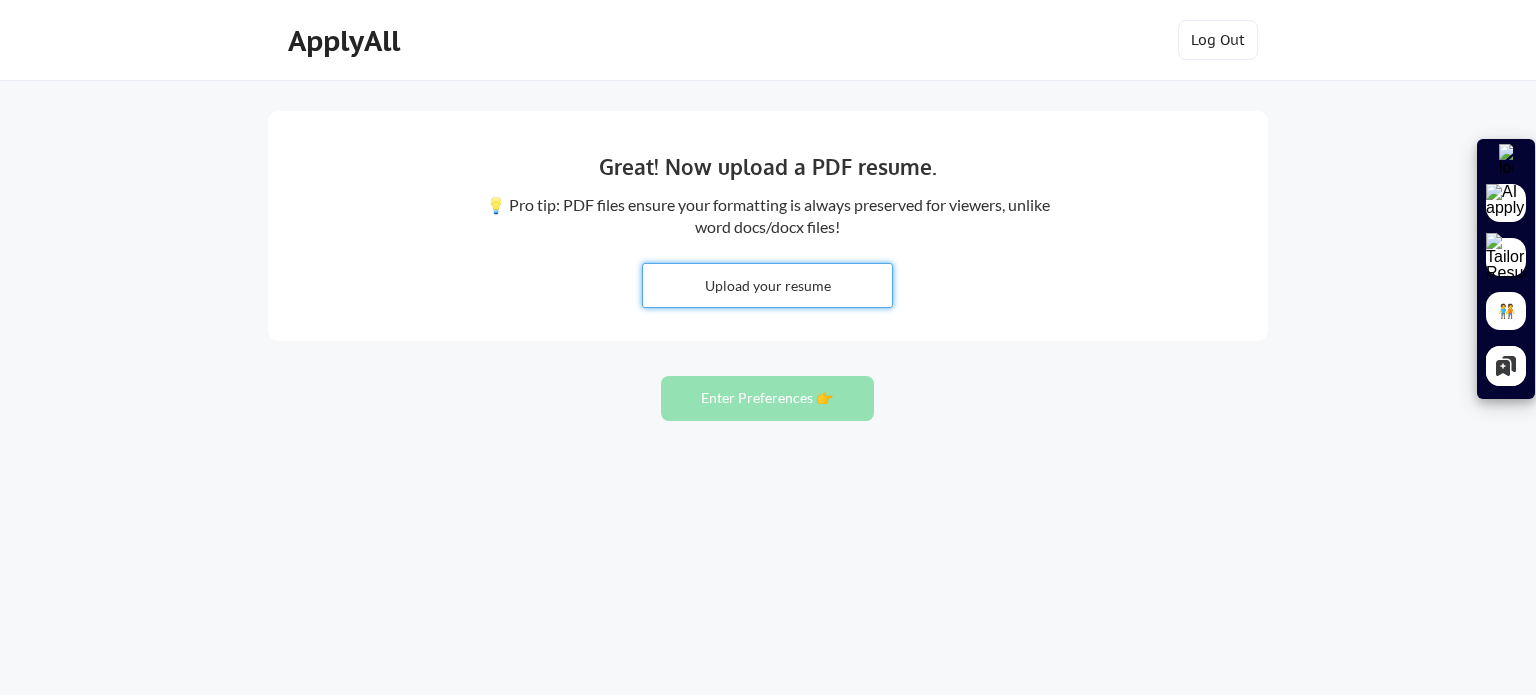 type on "C:\fakepath\[NAME]_[NAME]_cv''.pdf" 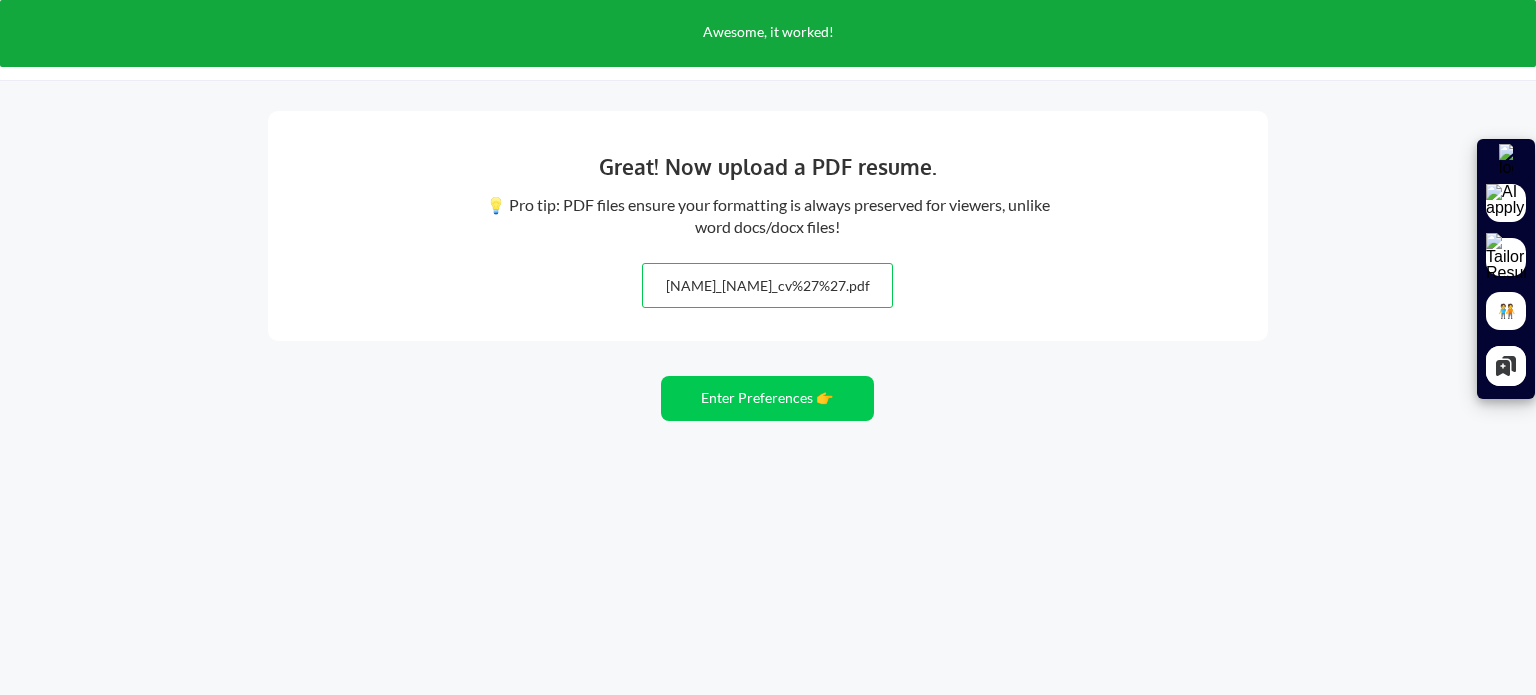 click on "Great! Now upload a PDF resume. 💡 Pro tip: PDF files ensure your formatting is always preserved for viewers, unlike word docs/docx files! ishita_gupta_cv%27%27.pdf" at bounding box center [768, 226] 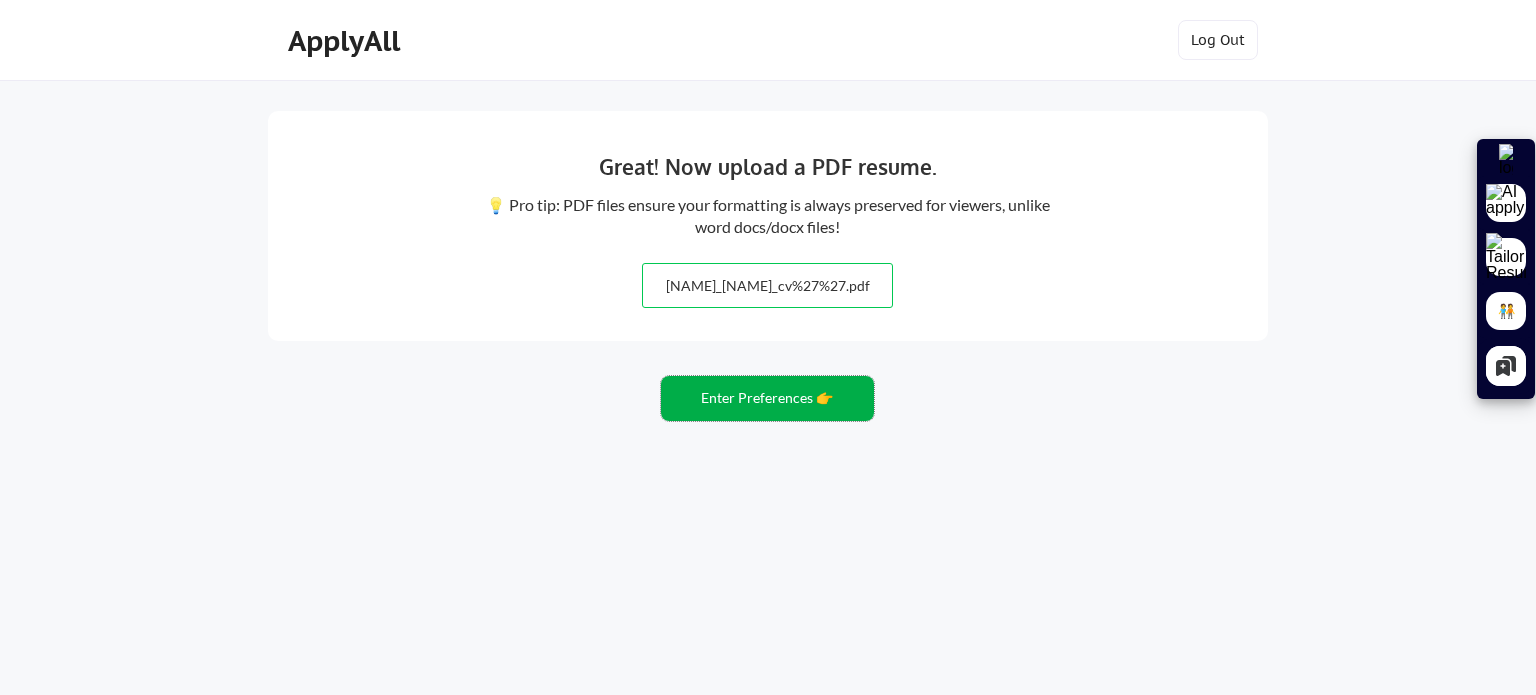click on "Enter Preferences  👉" at bounding box center [767, 398] 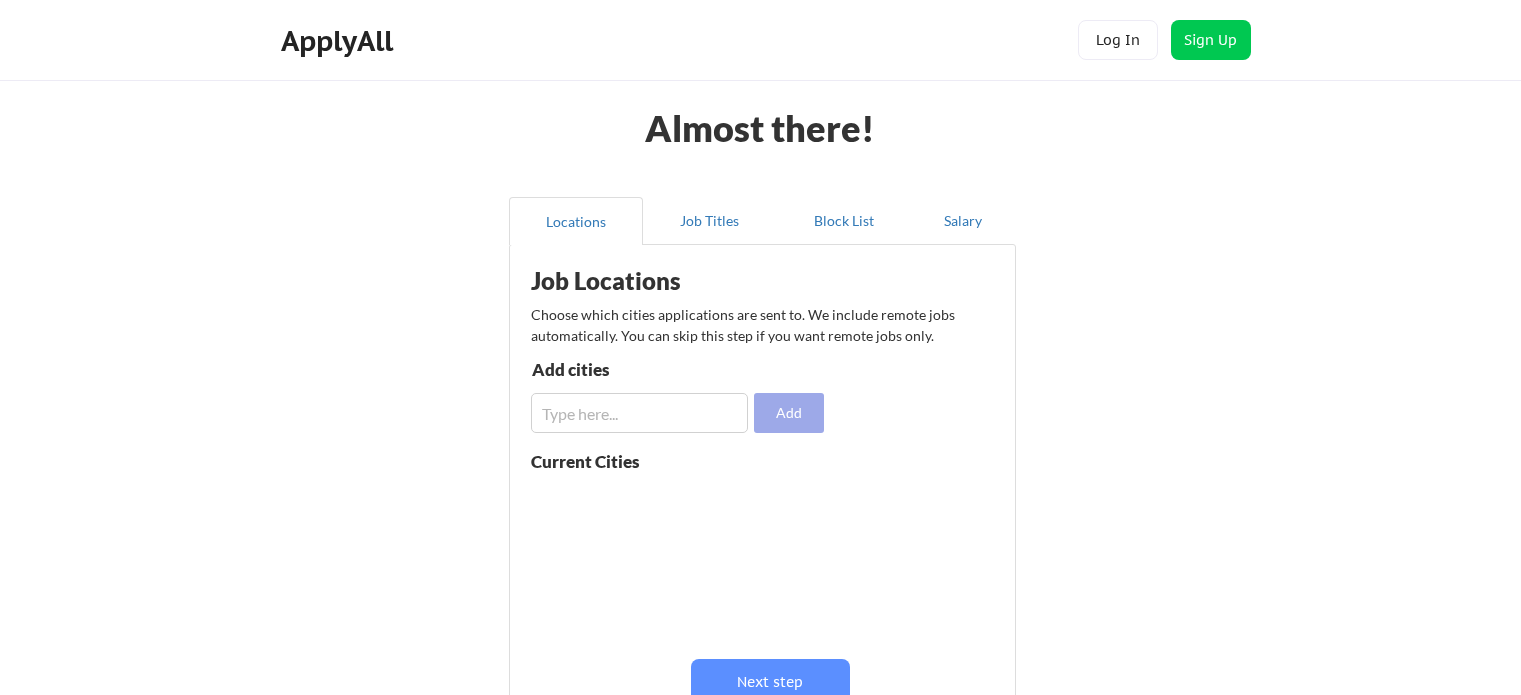 scroll, scrollTop: 0, scrollLeft: 0, axis: both 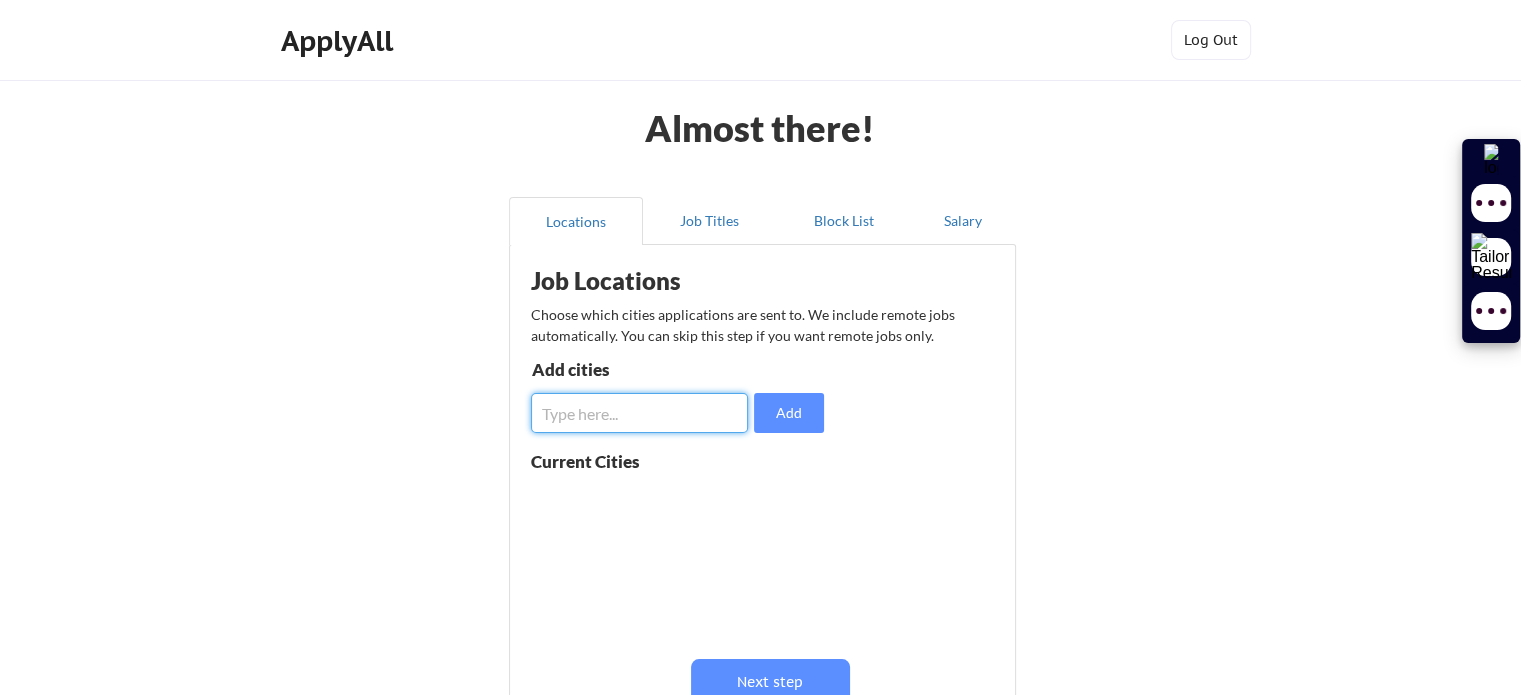 click at bounding box center [639, 413] 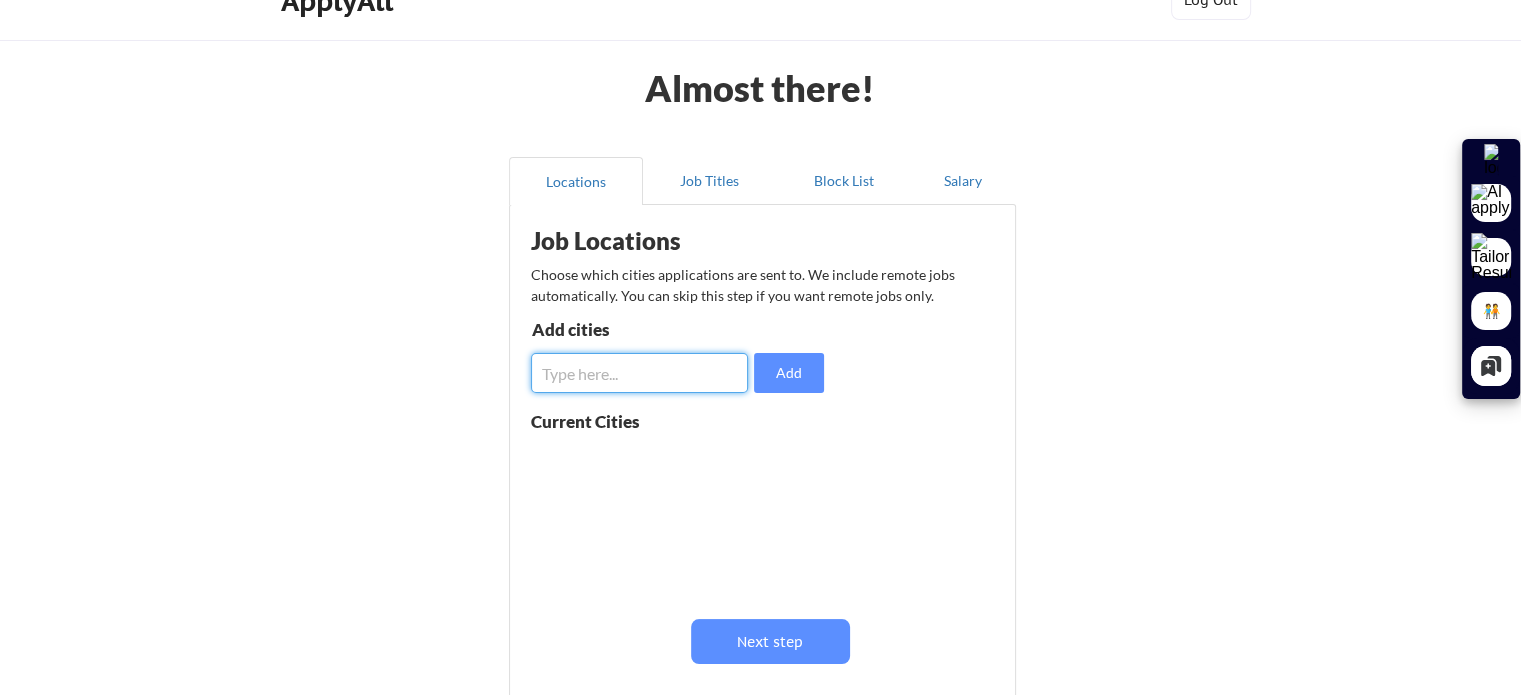 scroll, scrollTop: 36, scrollLeft: 0, axis: vertical 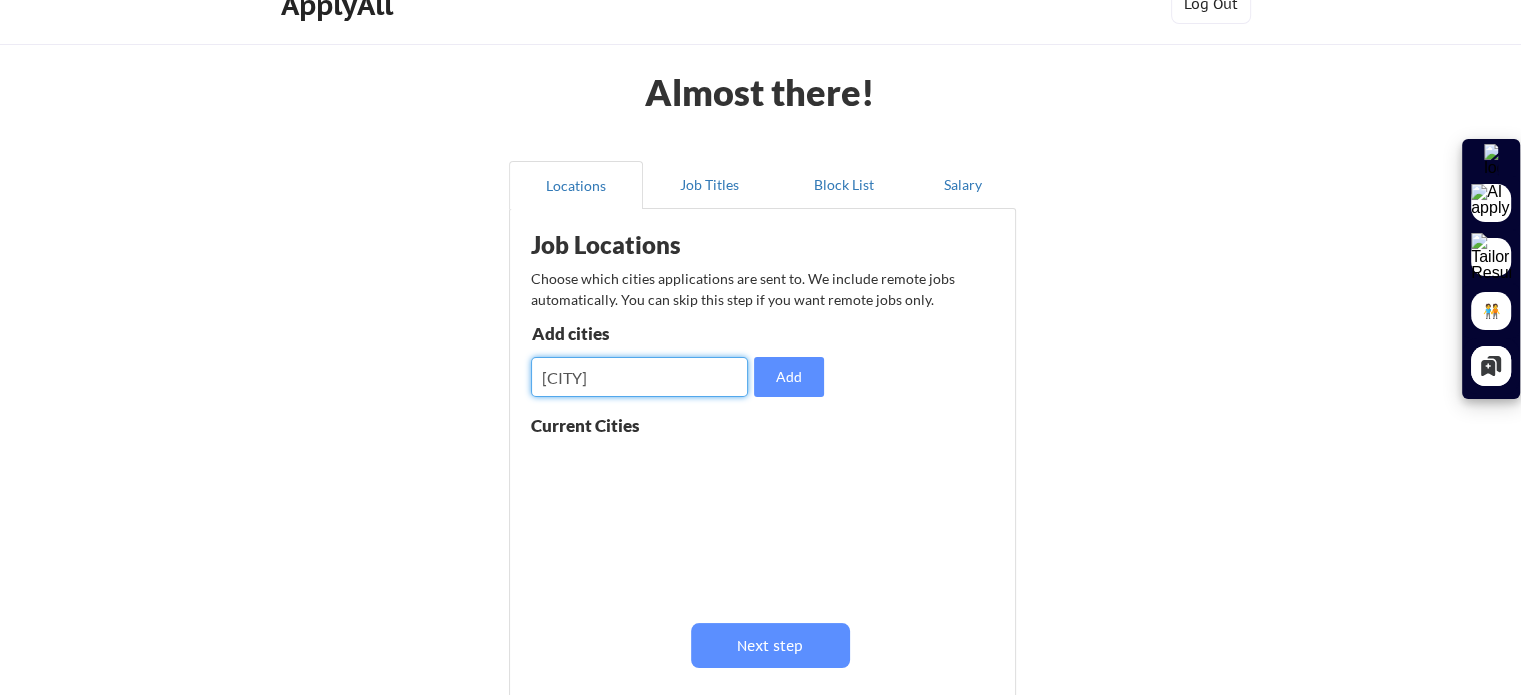 type on "delhi" 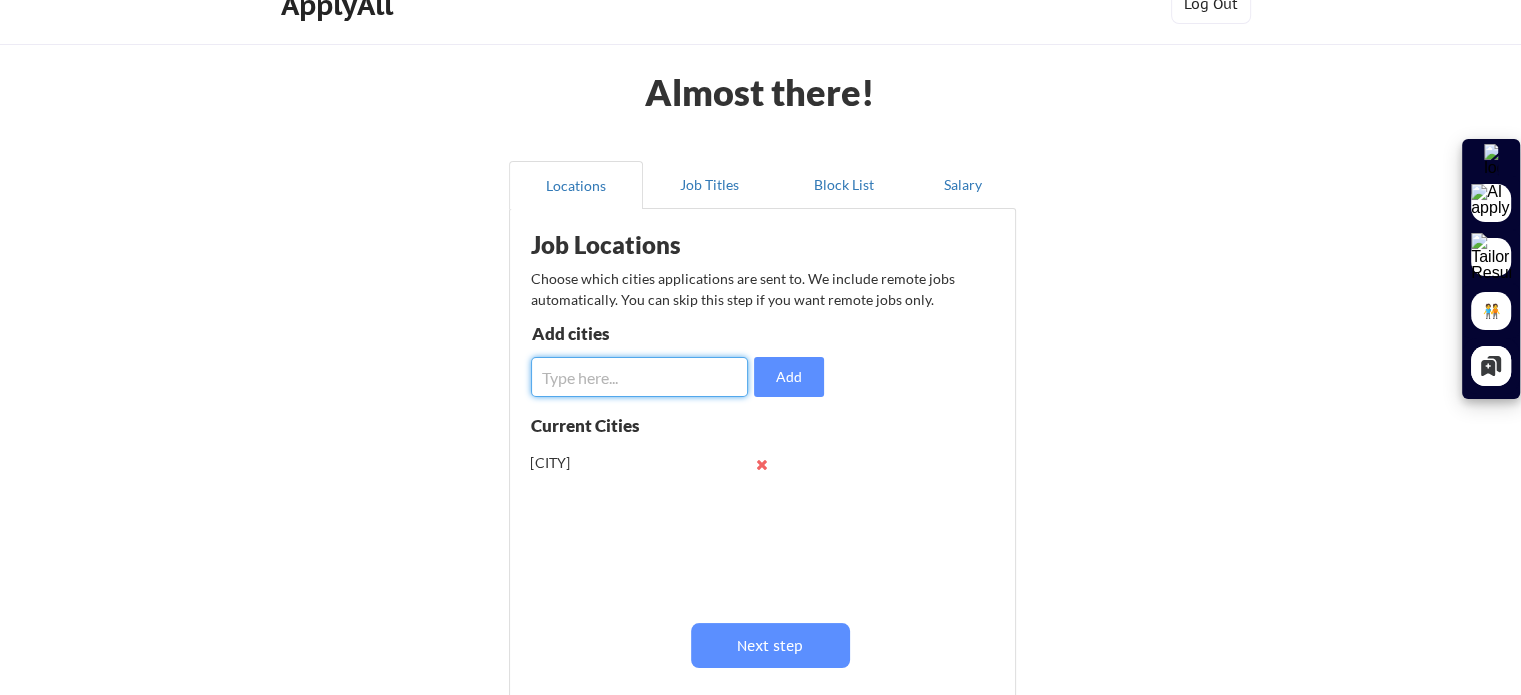click at bounding box center [639, 377] 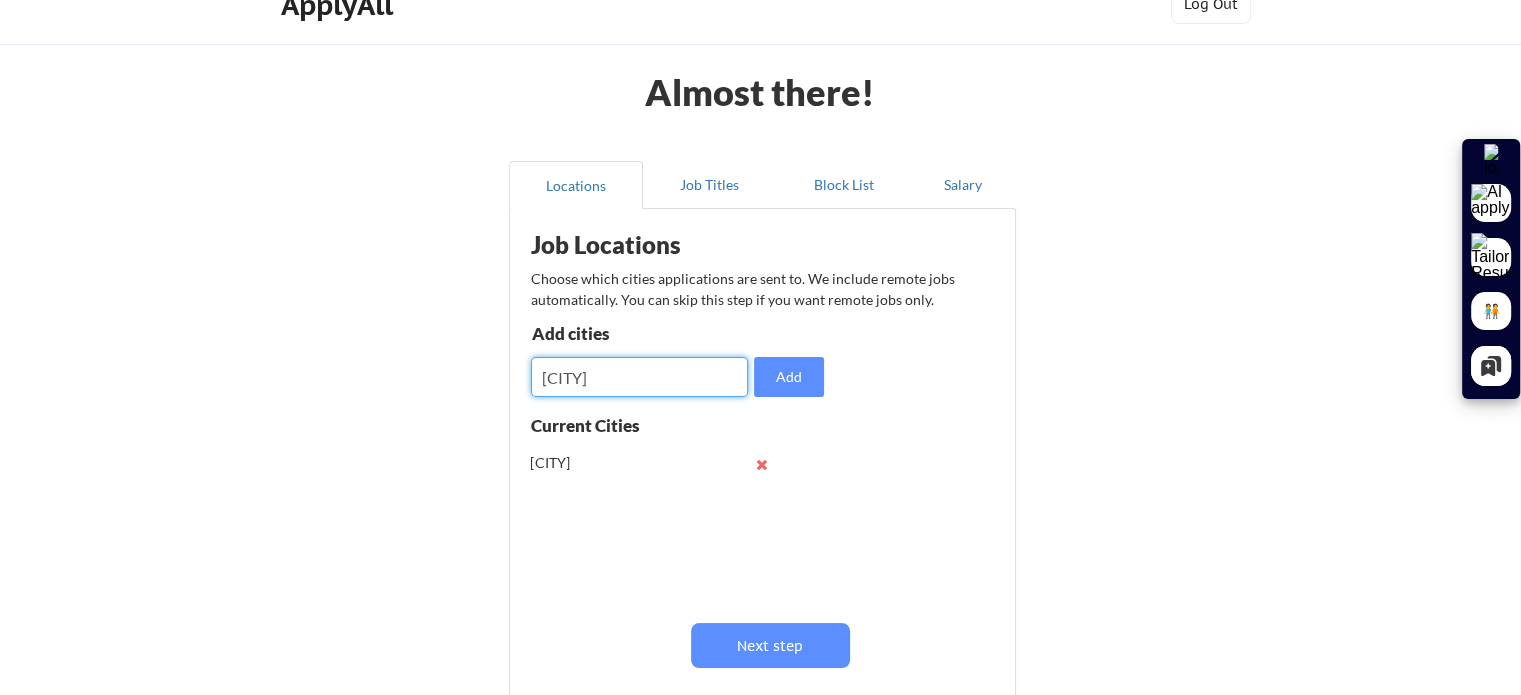 type on "bangalore" 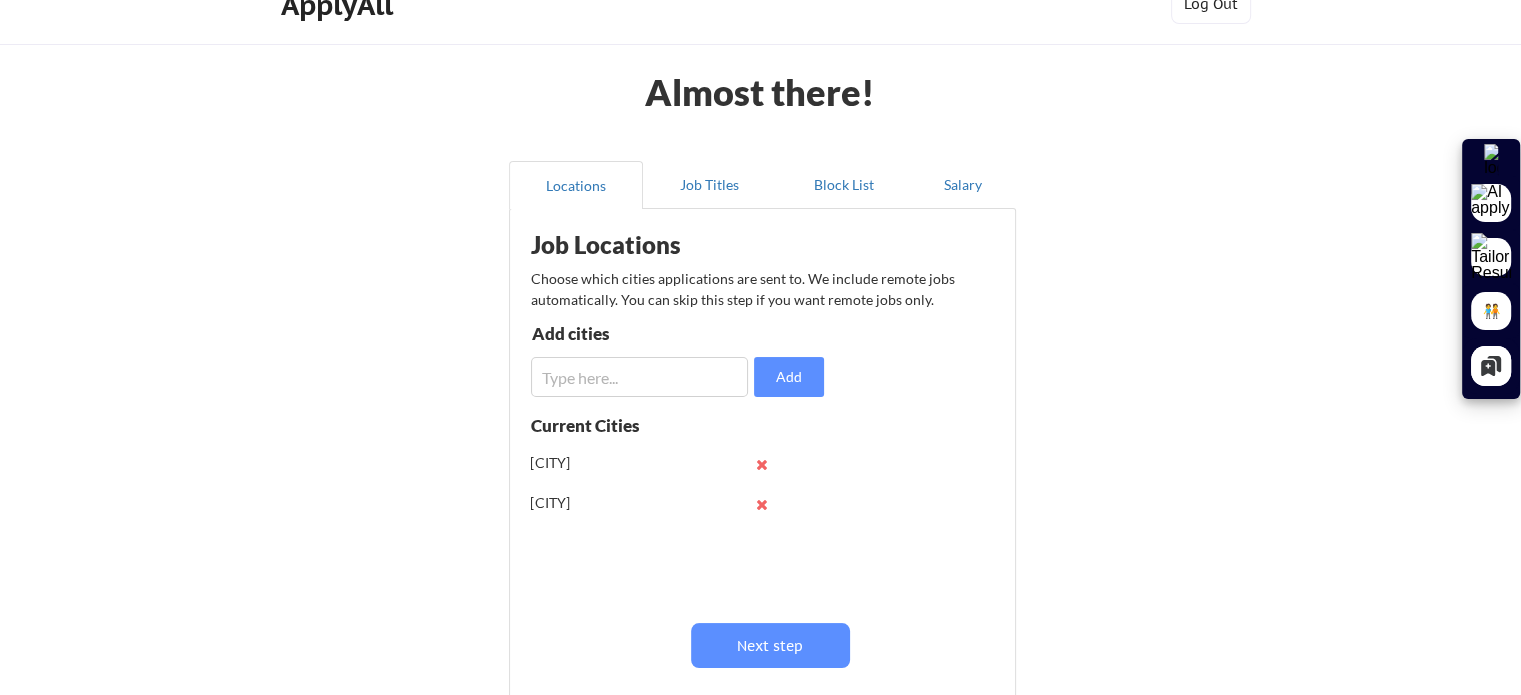 scroll, scrollTop: 0, scrollLeft: 0, axis: both 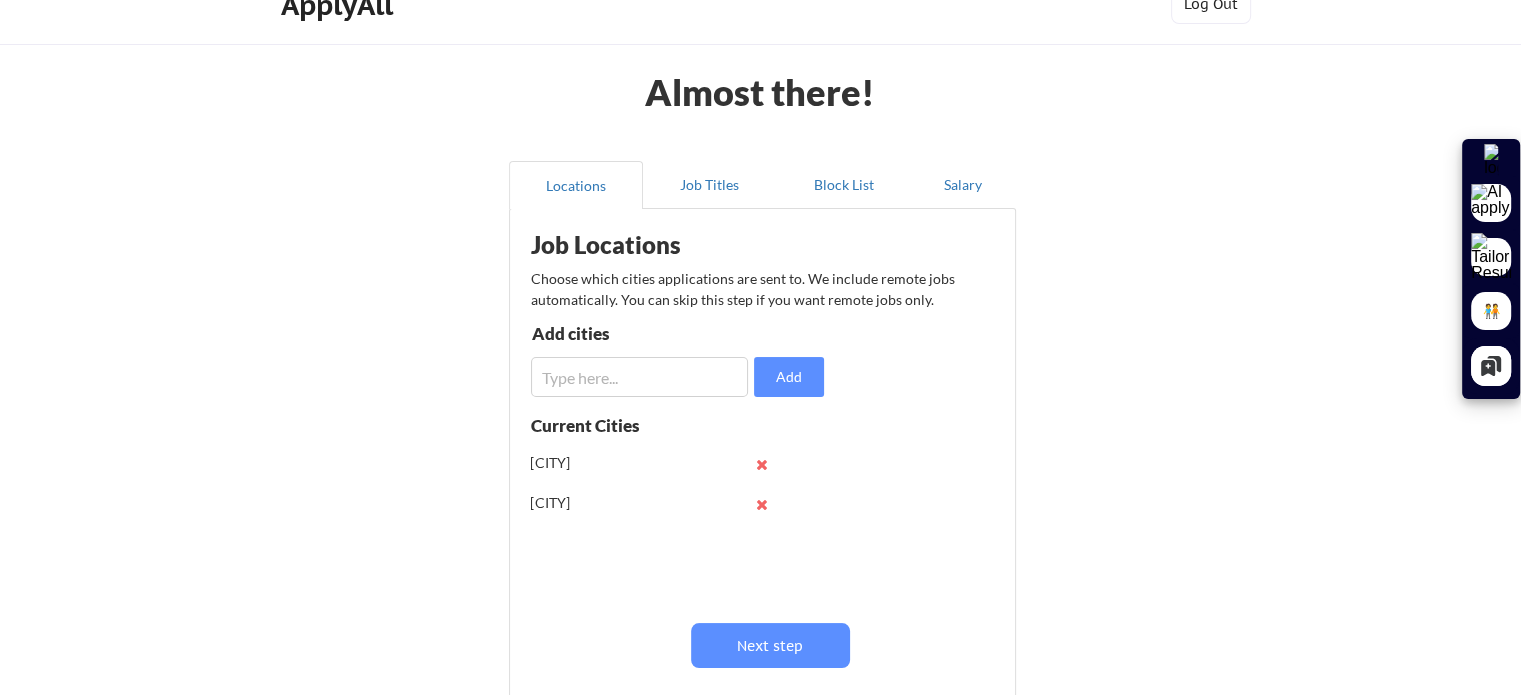 click on "Add cities" at bounding box center [635, 337] 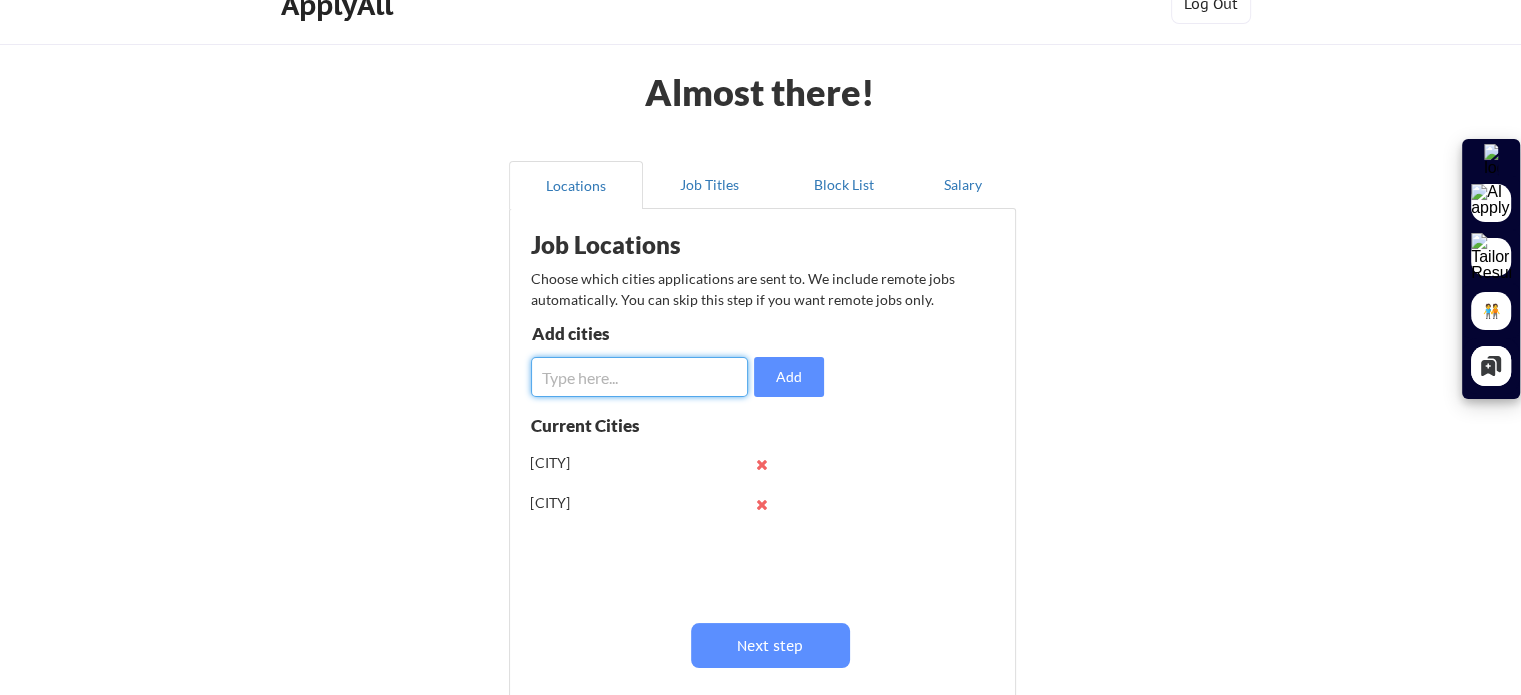 click at bounding box center [639, 377] 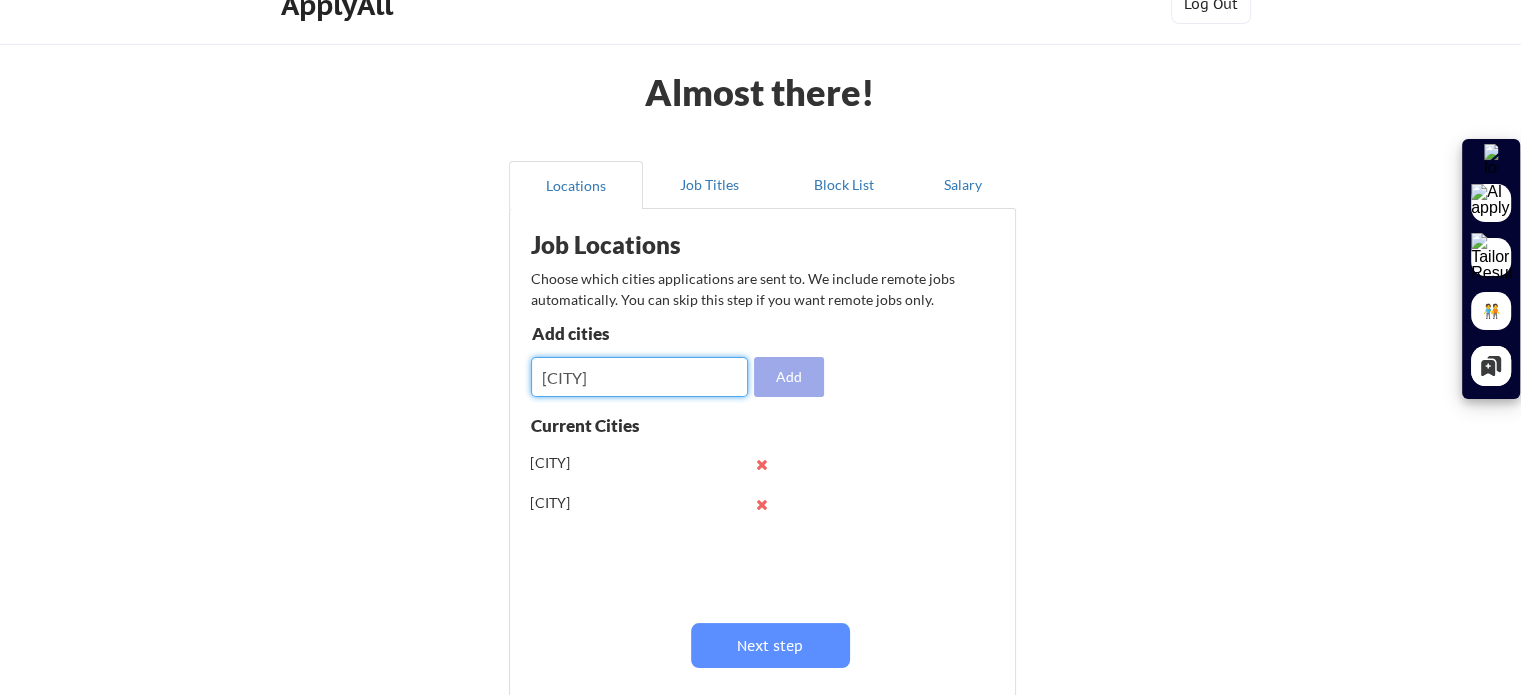 type on "hyderabad" 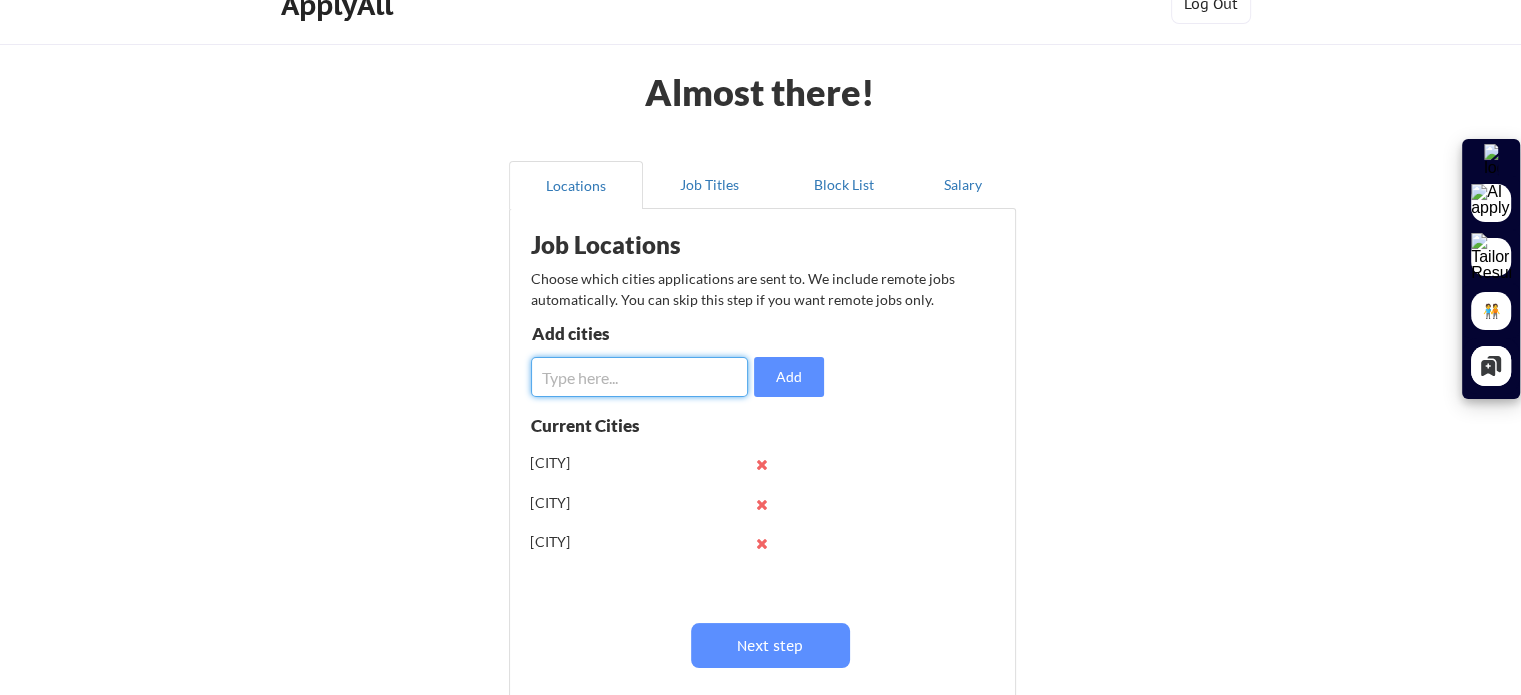 click at bounding box center (639, 377) 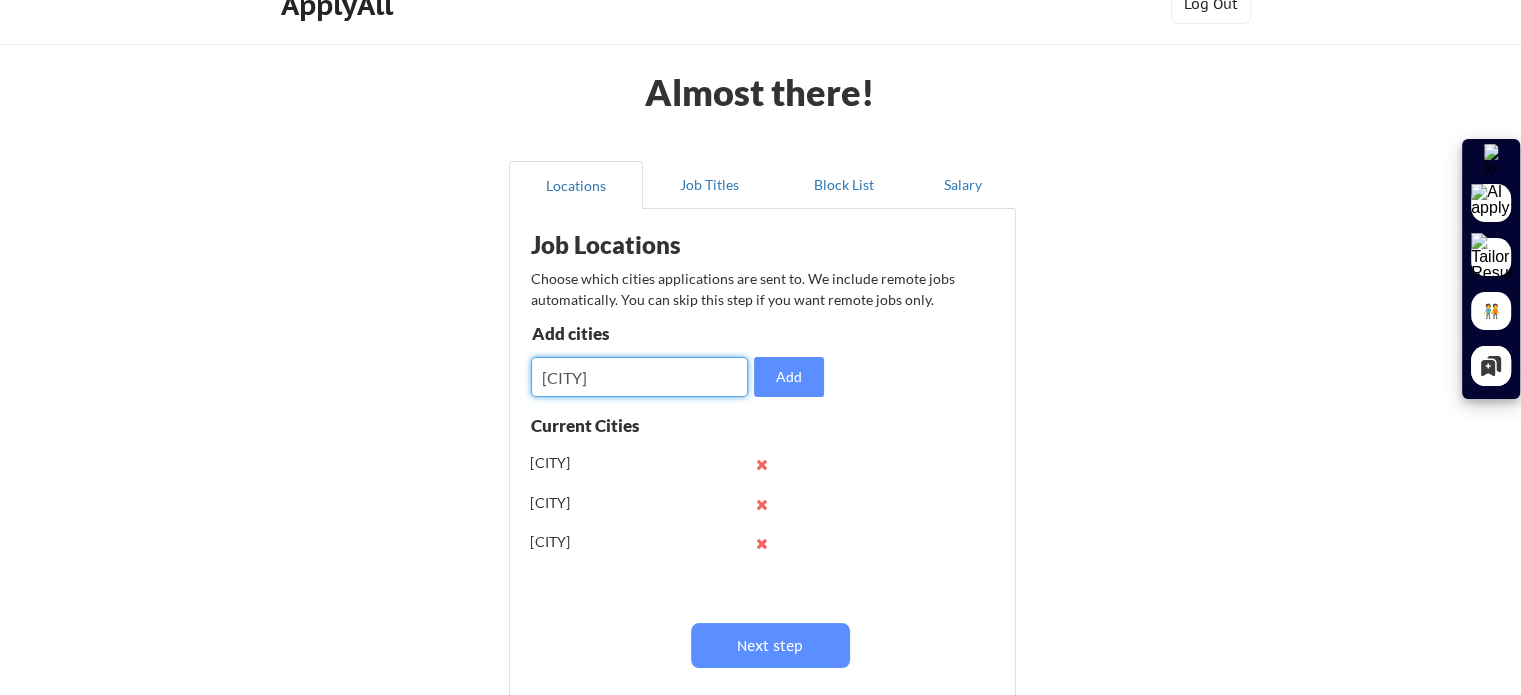 type on "gurugram" 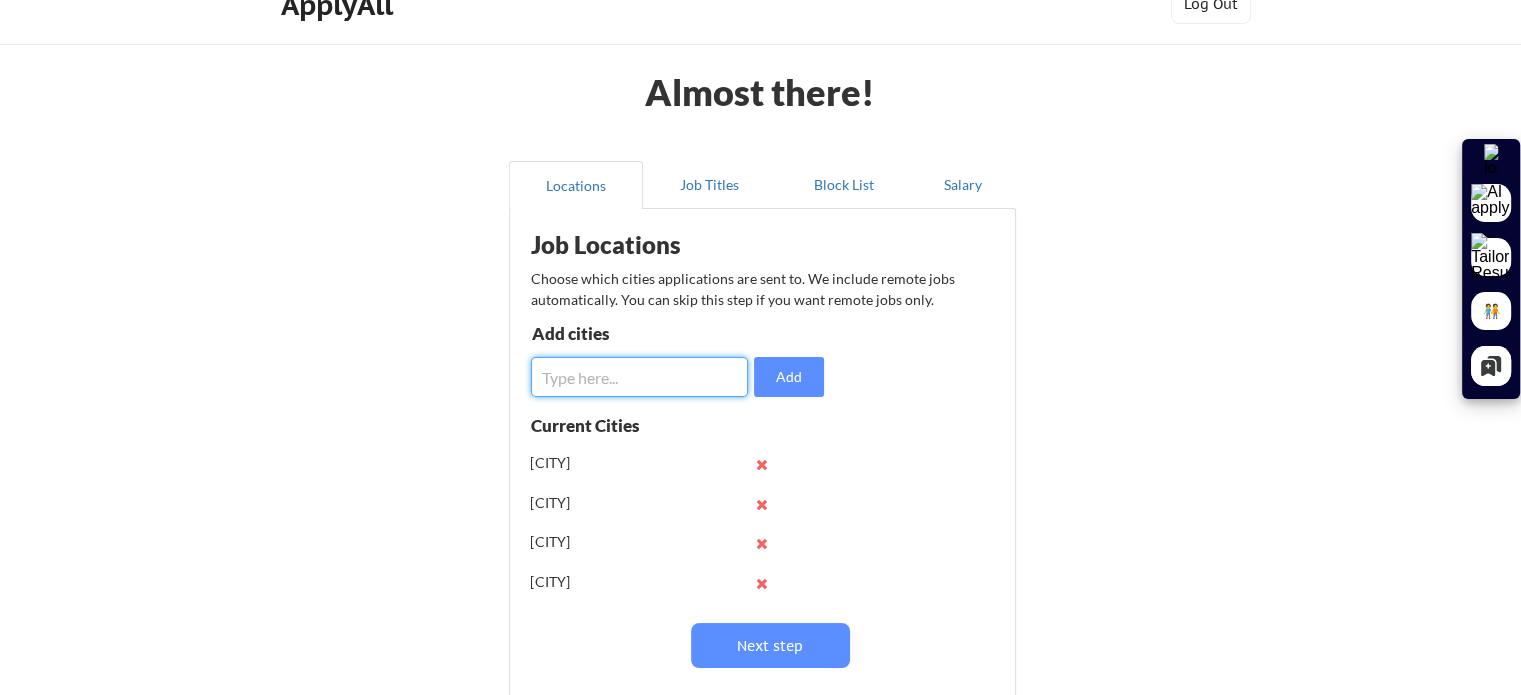 click at bounding box center [639, 377] 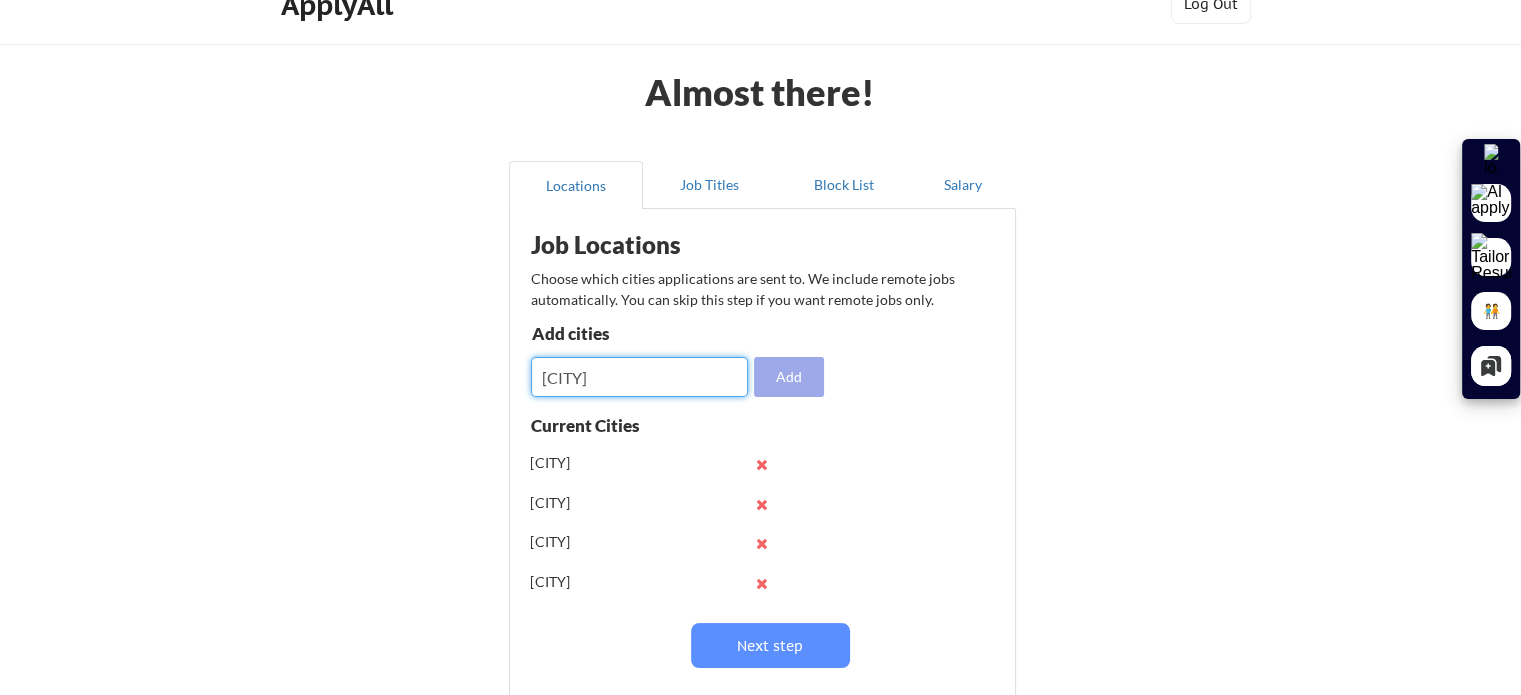type on "noida" 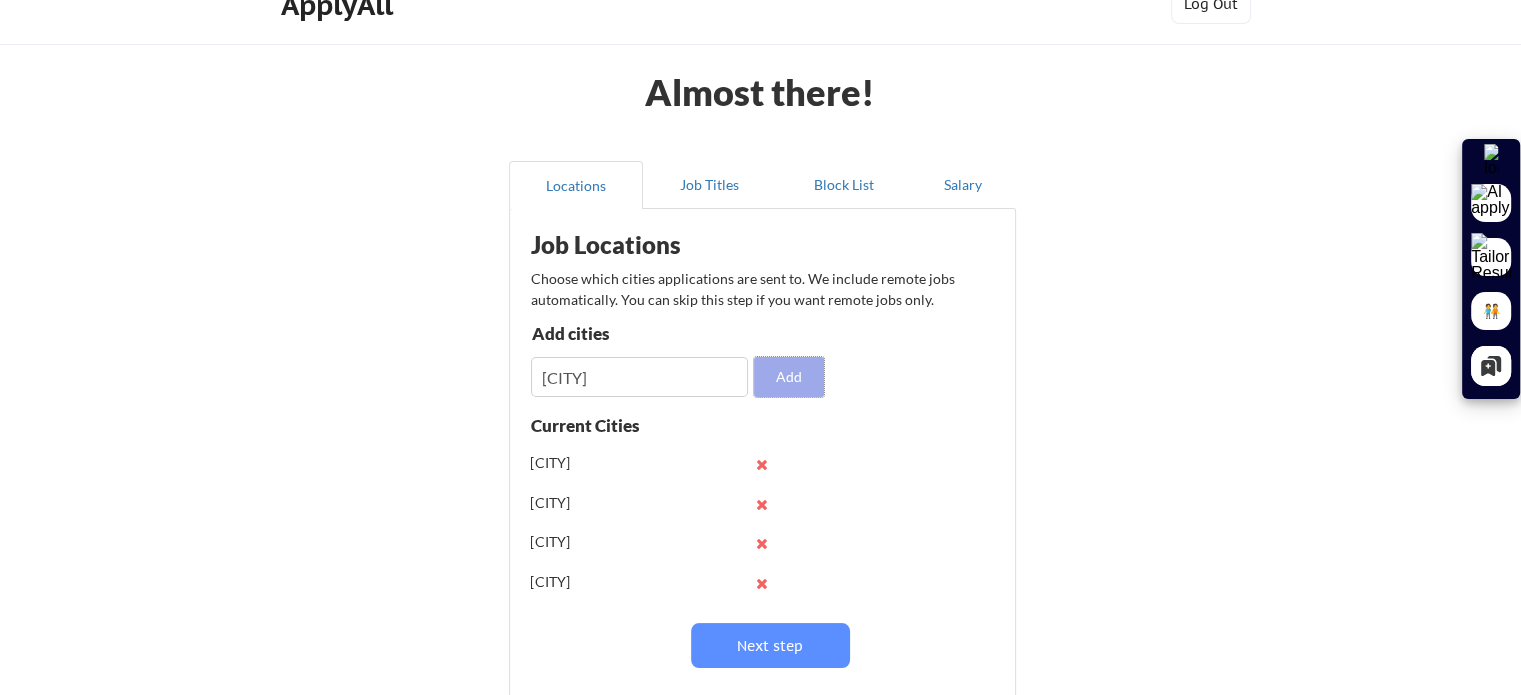 click on "Add" at bounding box center [789, 377] 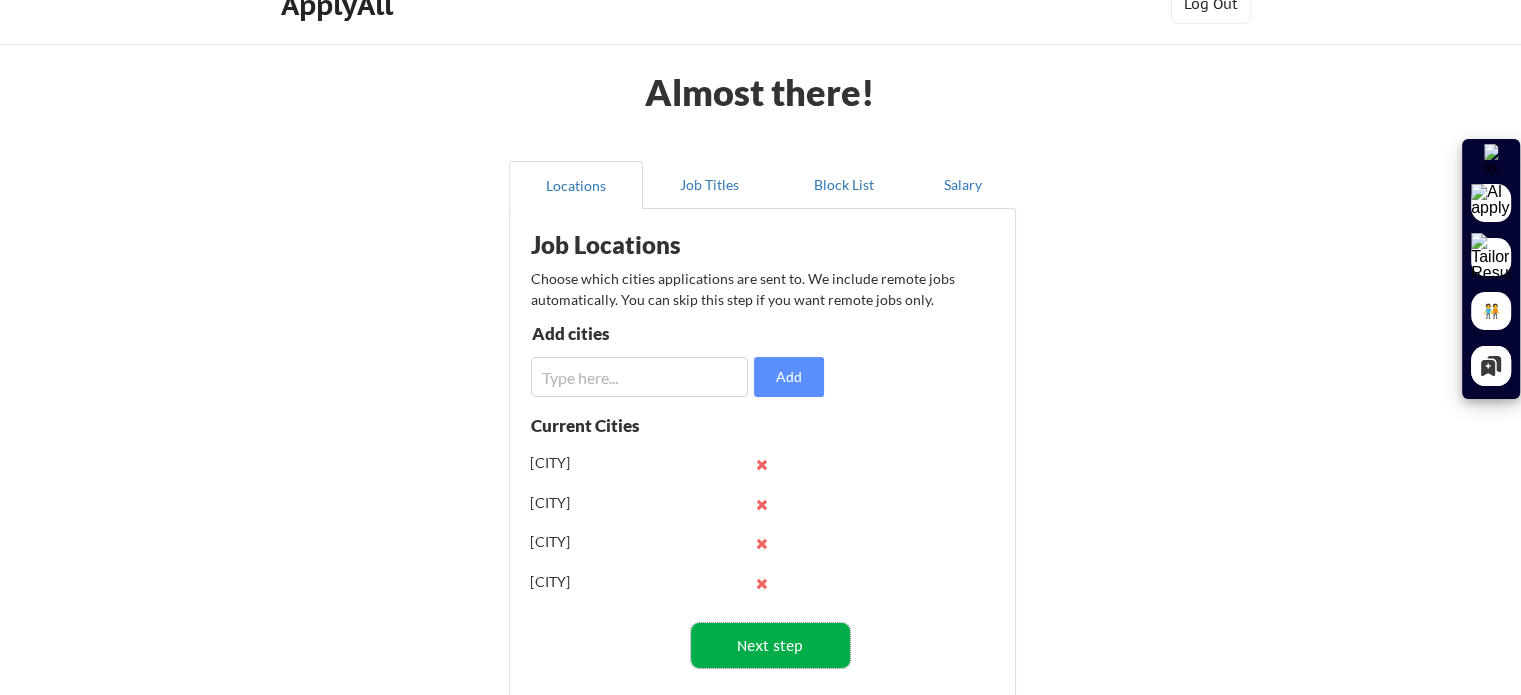 click on "Next step" at bounding box center (770, 645) 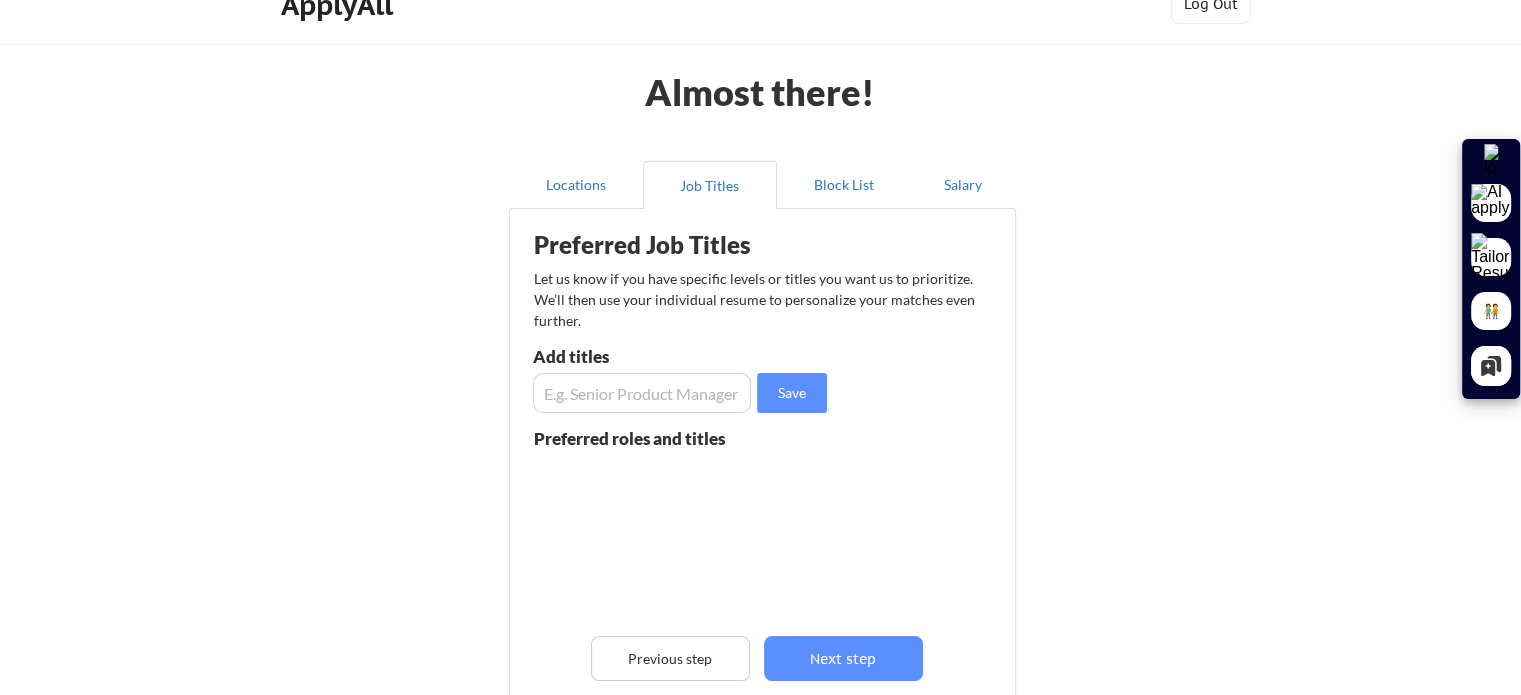 click at bounding box center [642, 393] 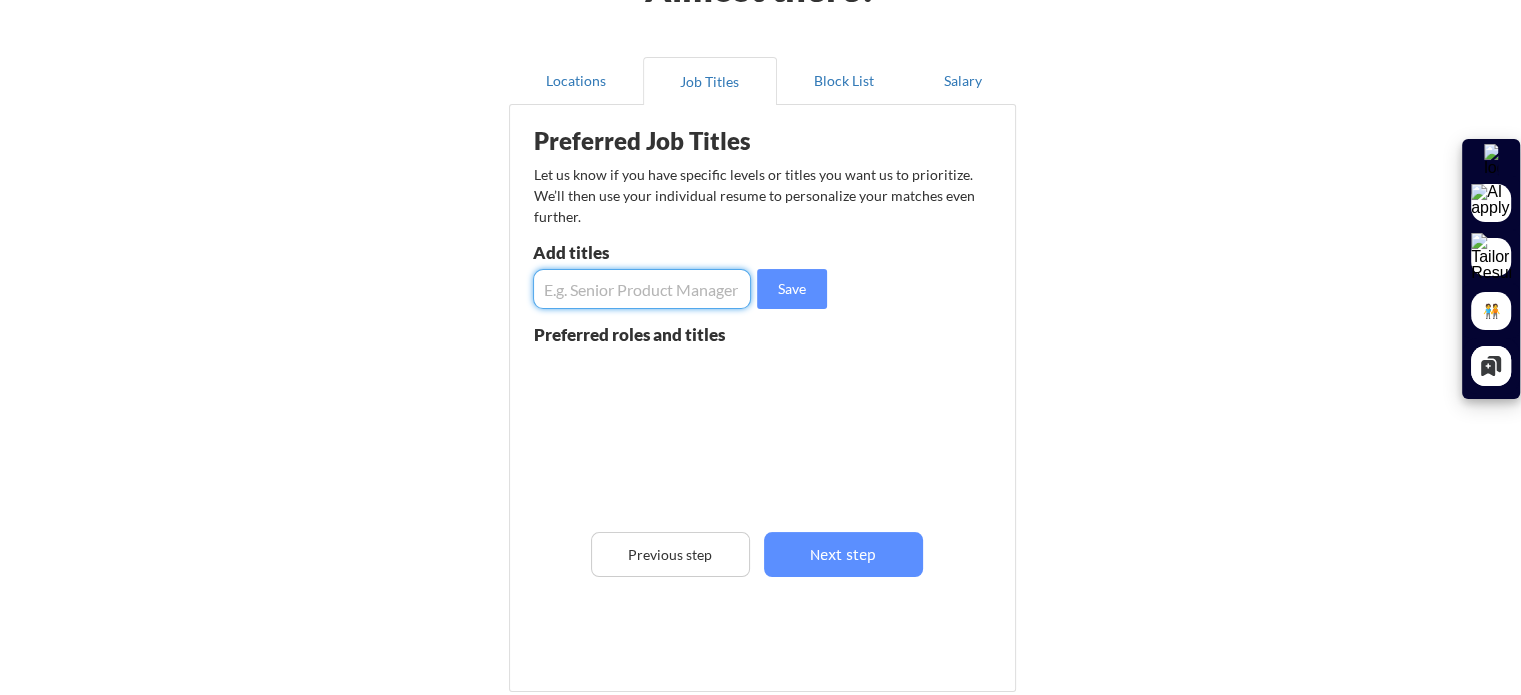 scroll, scrollTop: 20, scrollLeft: 0, axis: vertical 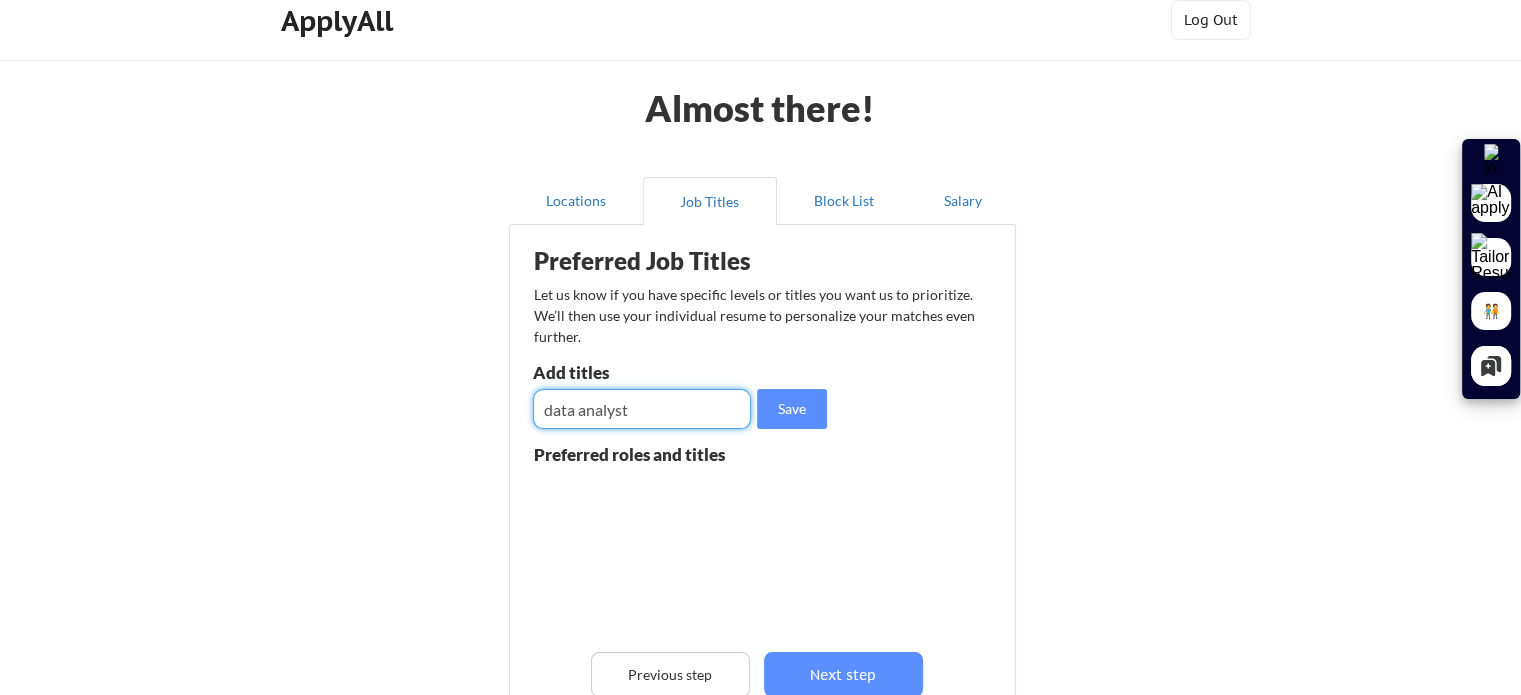 type on "data analyst" 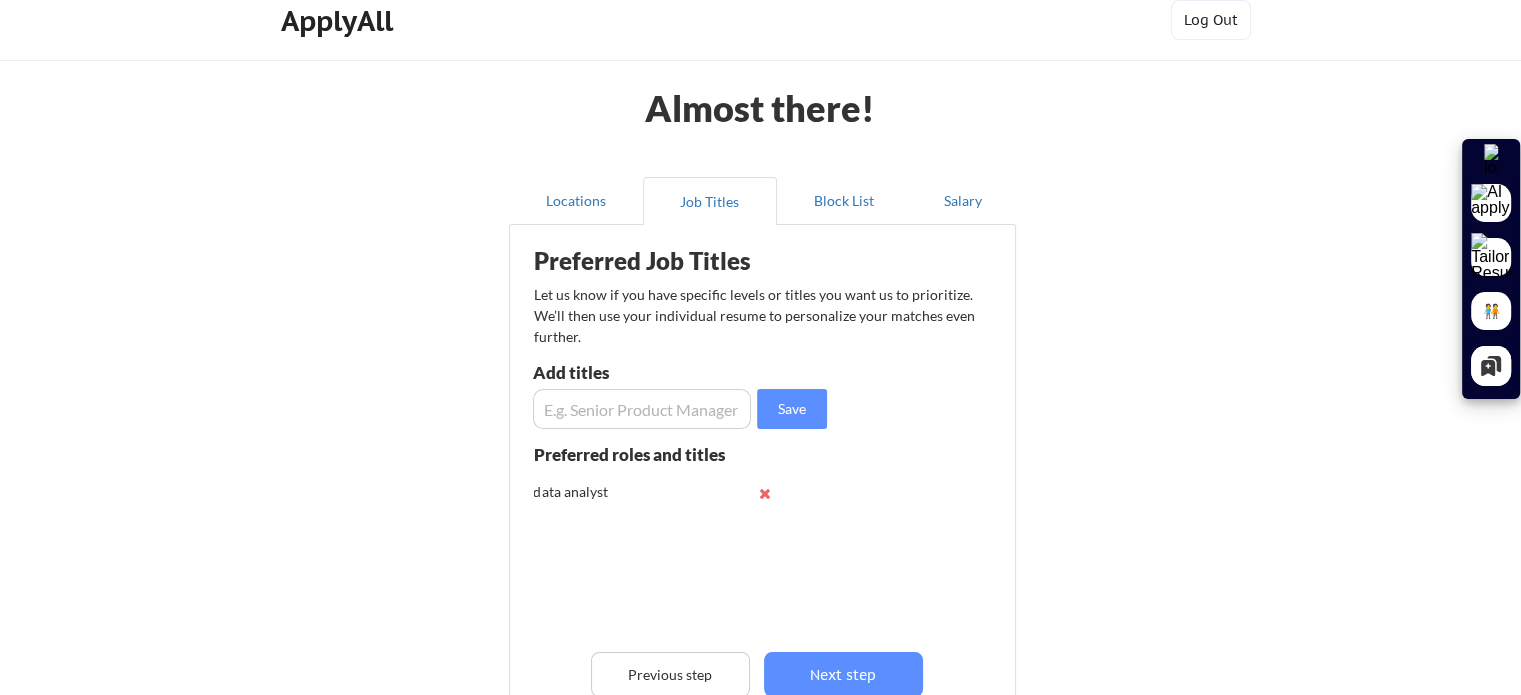 click on "Add titles" at bounding box center [639, 376] 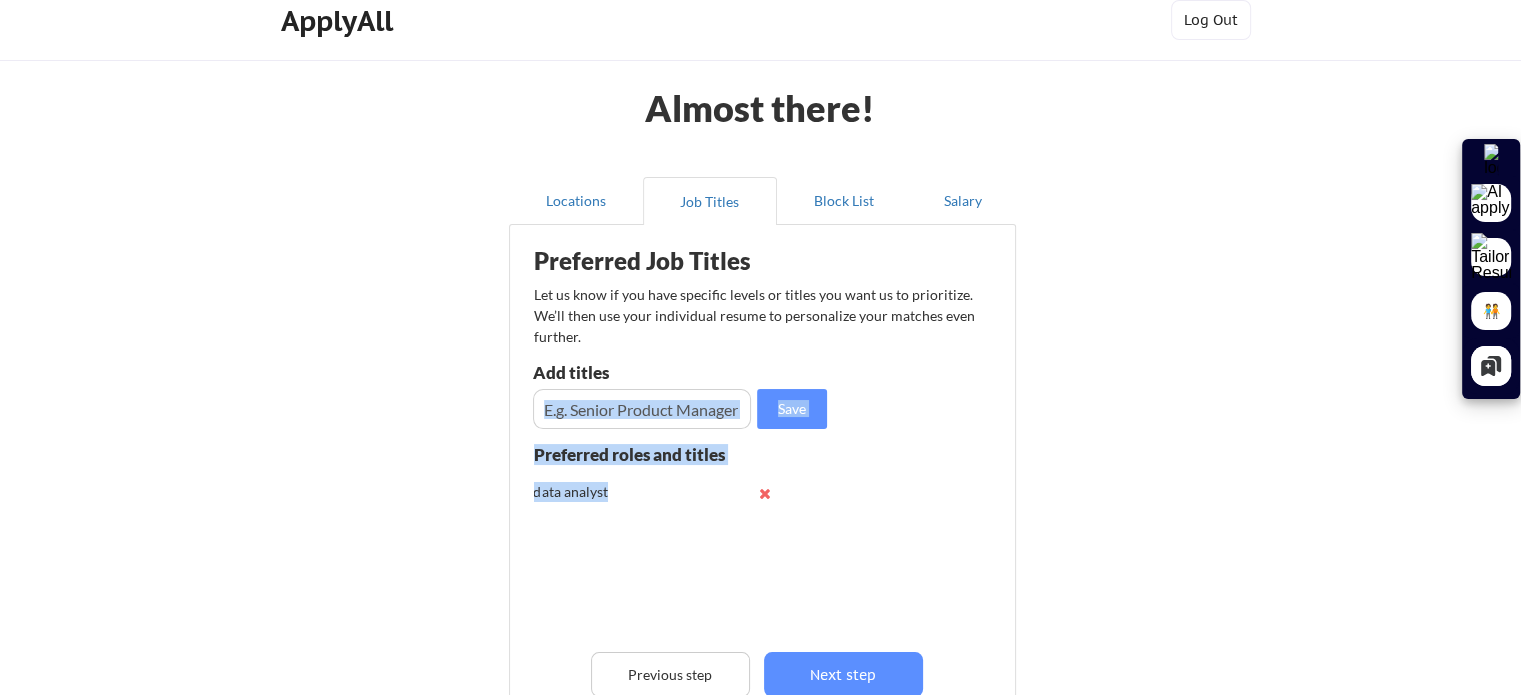 drag, startPoint x: 686, startPoint y: 439, endPoint x: 658, endPoint y: 407, distance: 42.520584 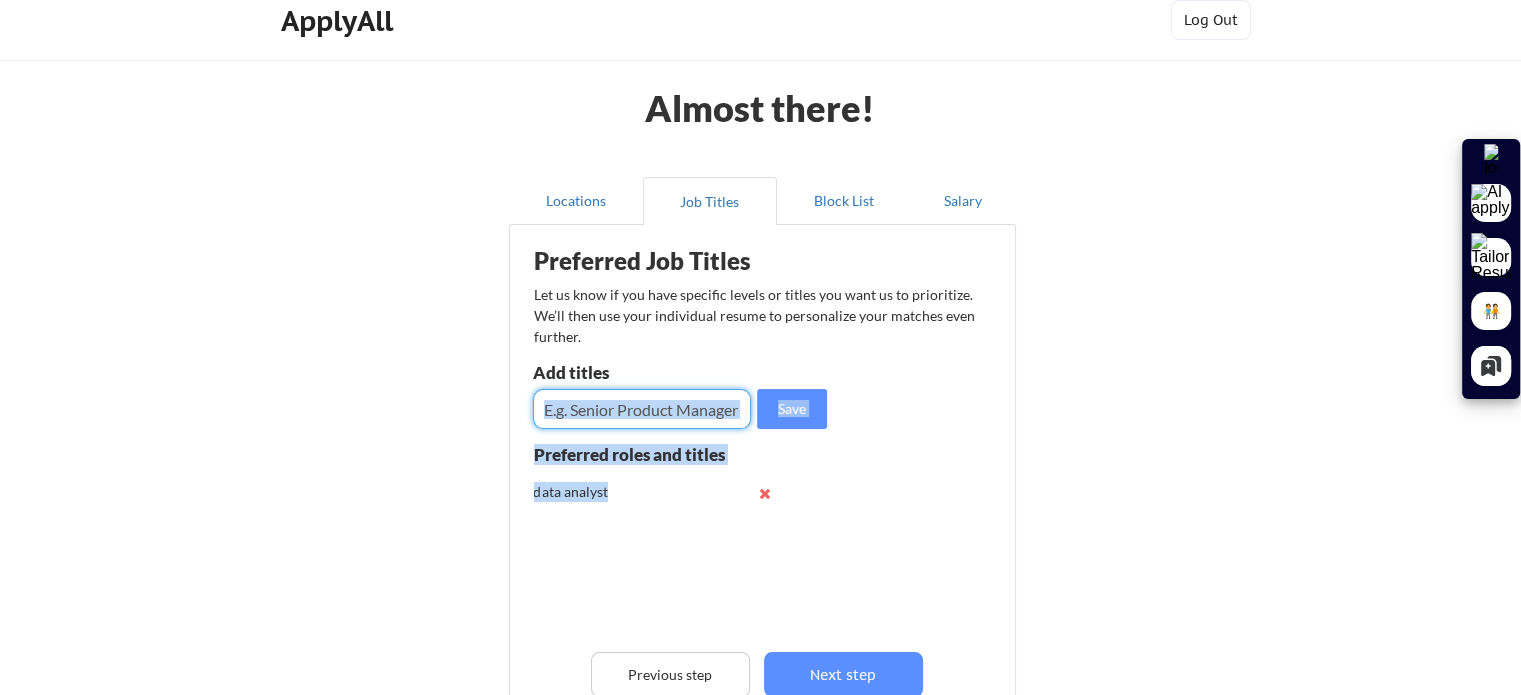 click at bounding box center [642, 409] 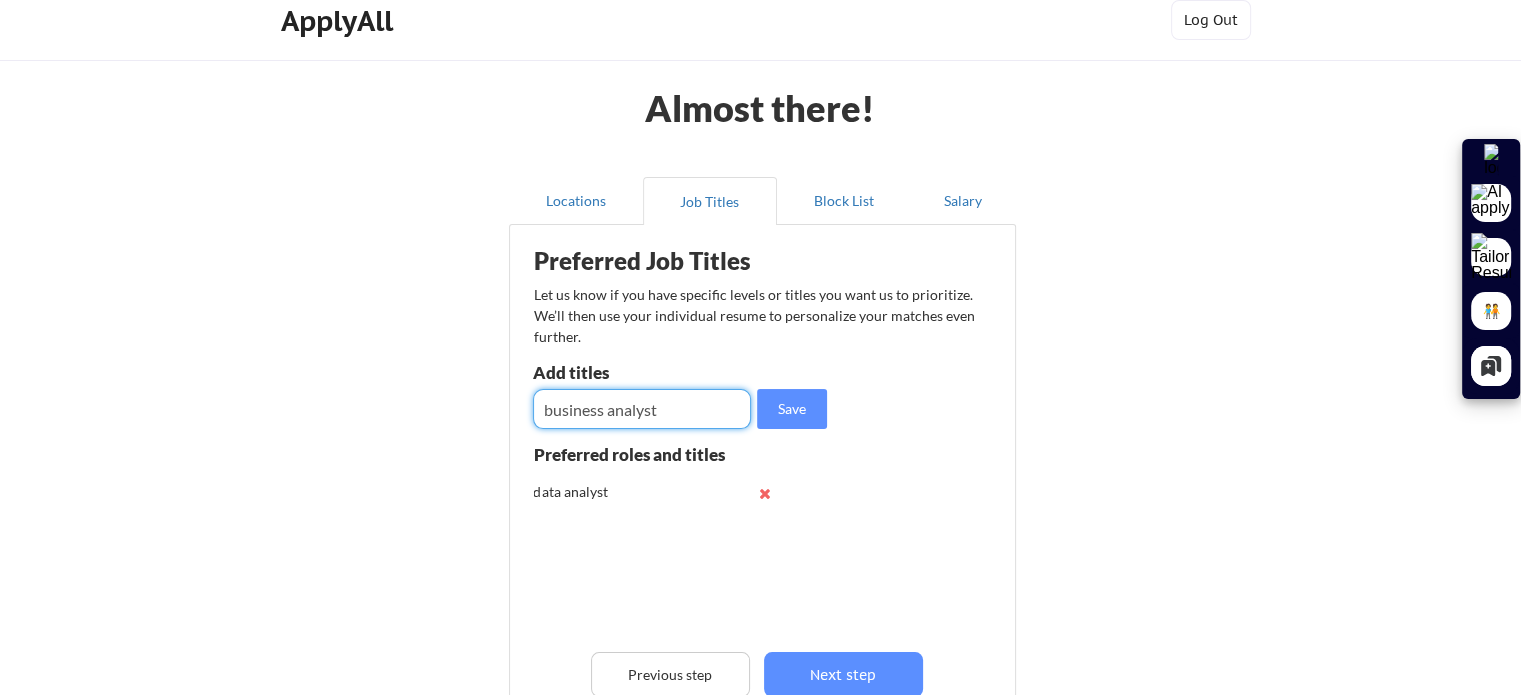 type on "business analyst" 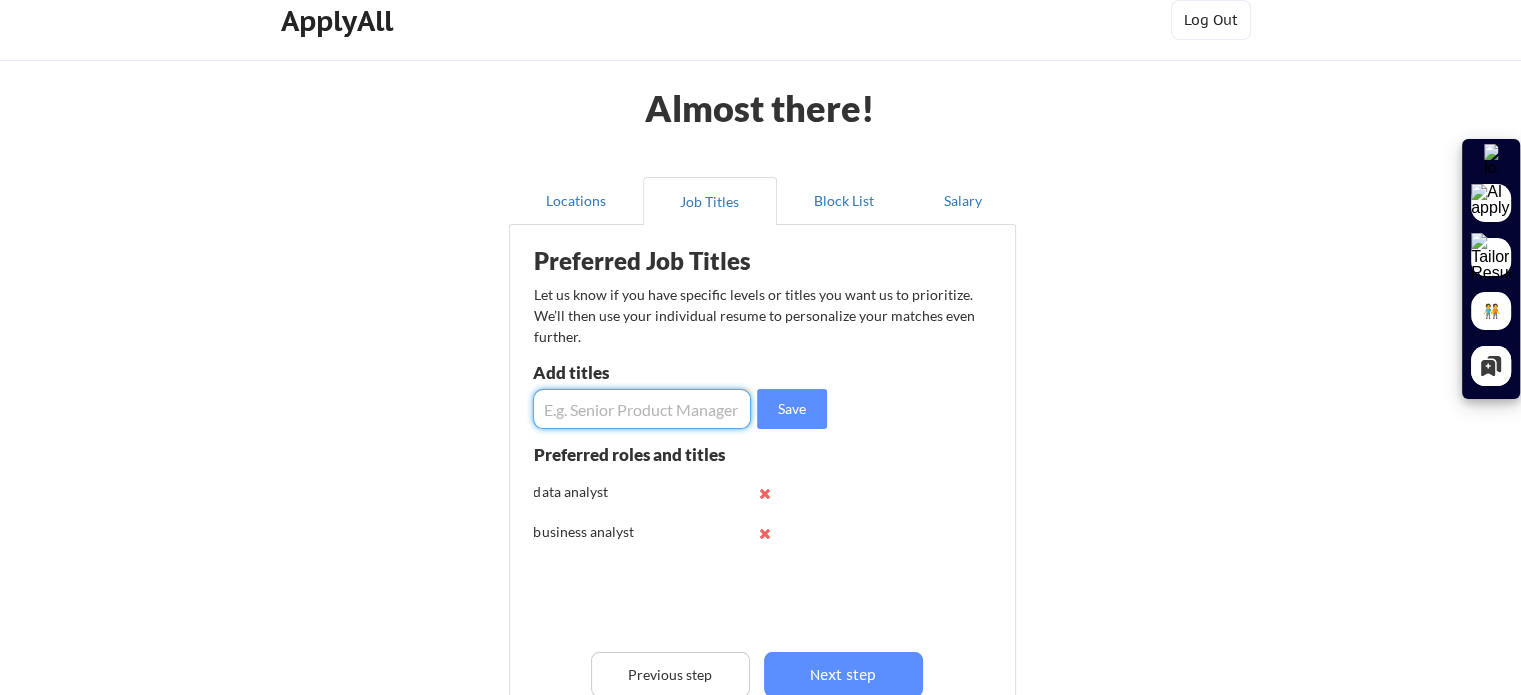 click at bounding box center [642, 409] 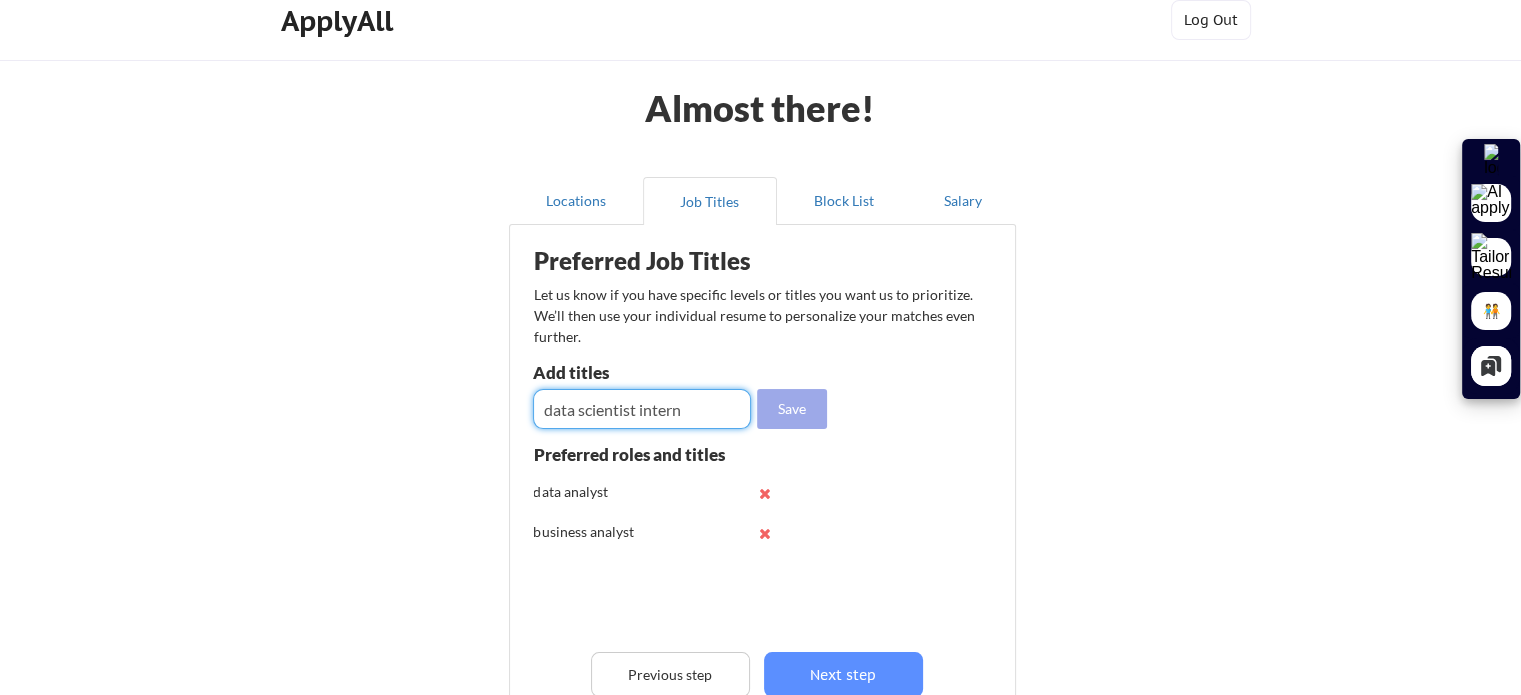 type on "data scientist intern" 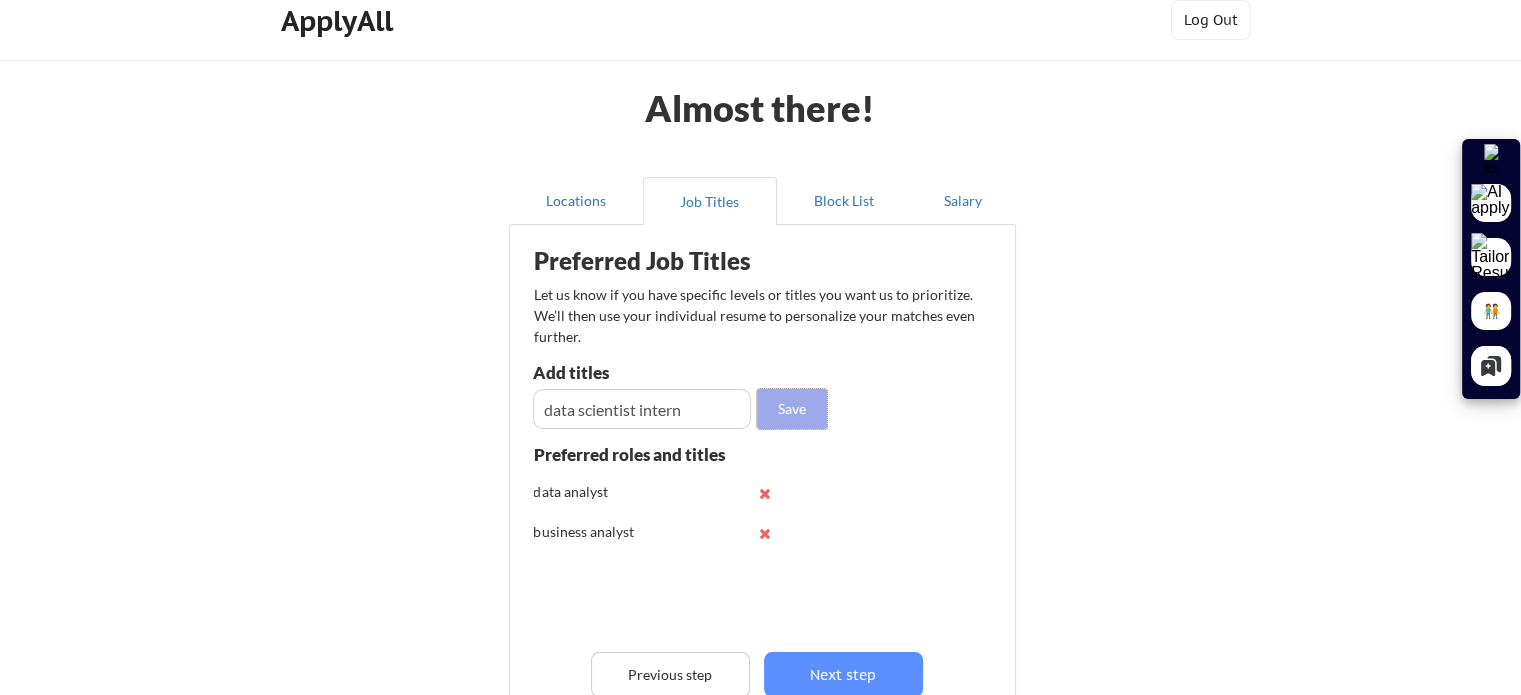 click on "Save" at bounding box center [792, 409] 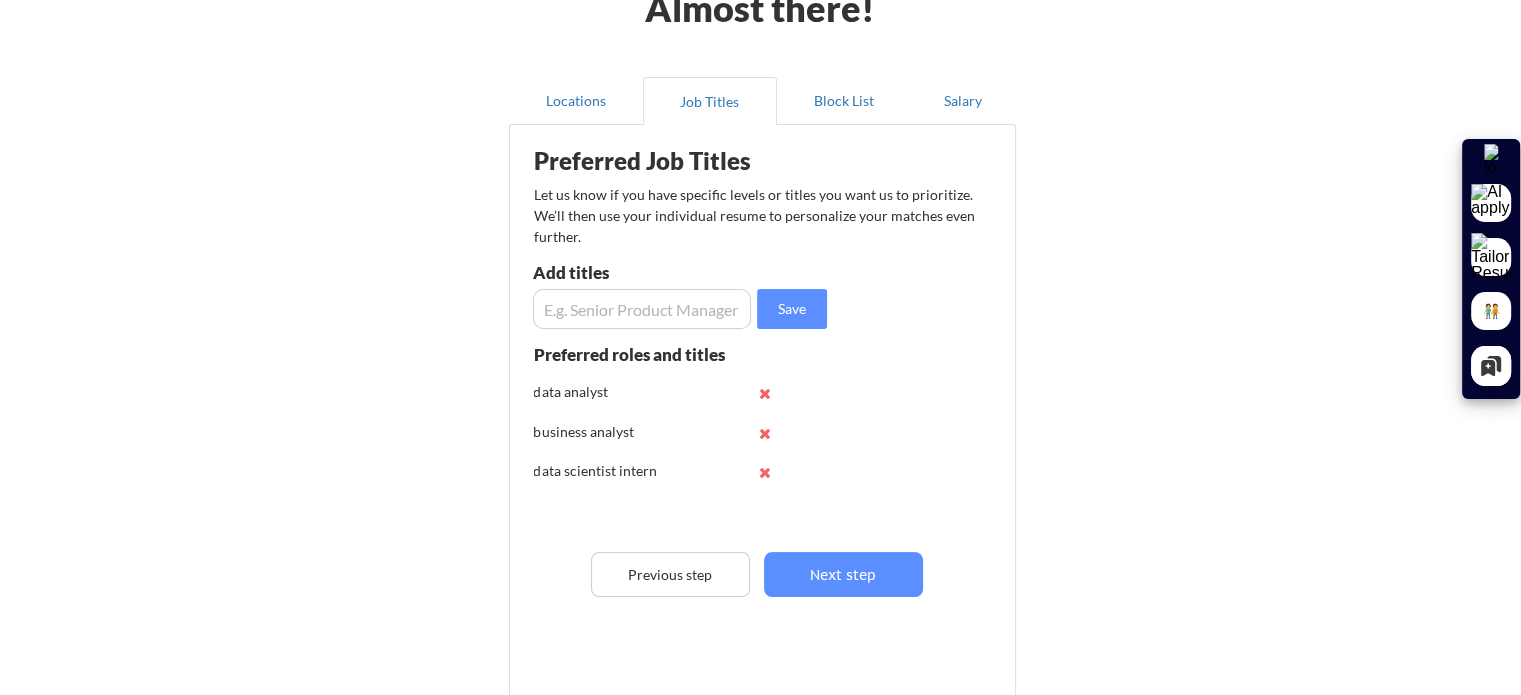 scroll, scrollTop: 112, scrollLeft: 0, axis: vertical 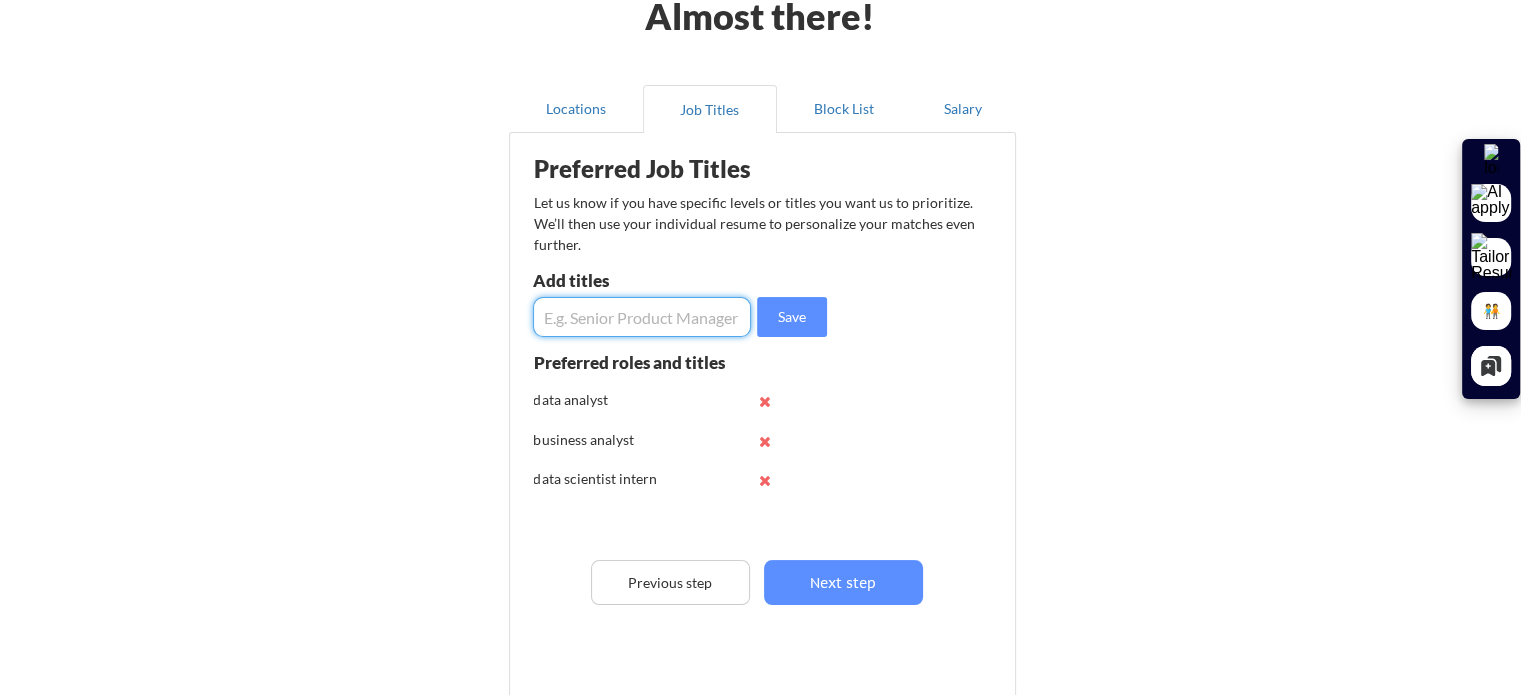 click at bounding box center [642, 317] 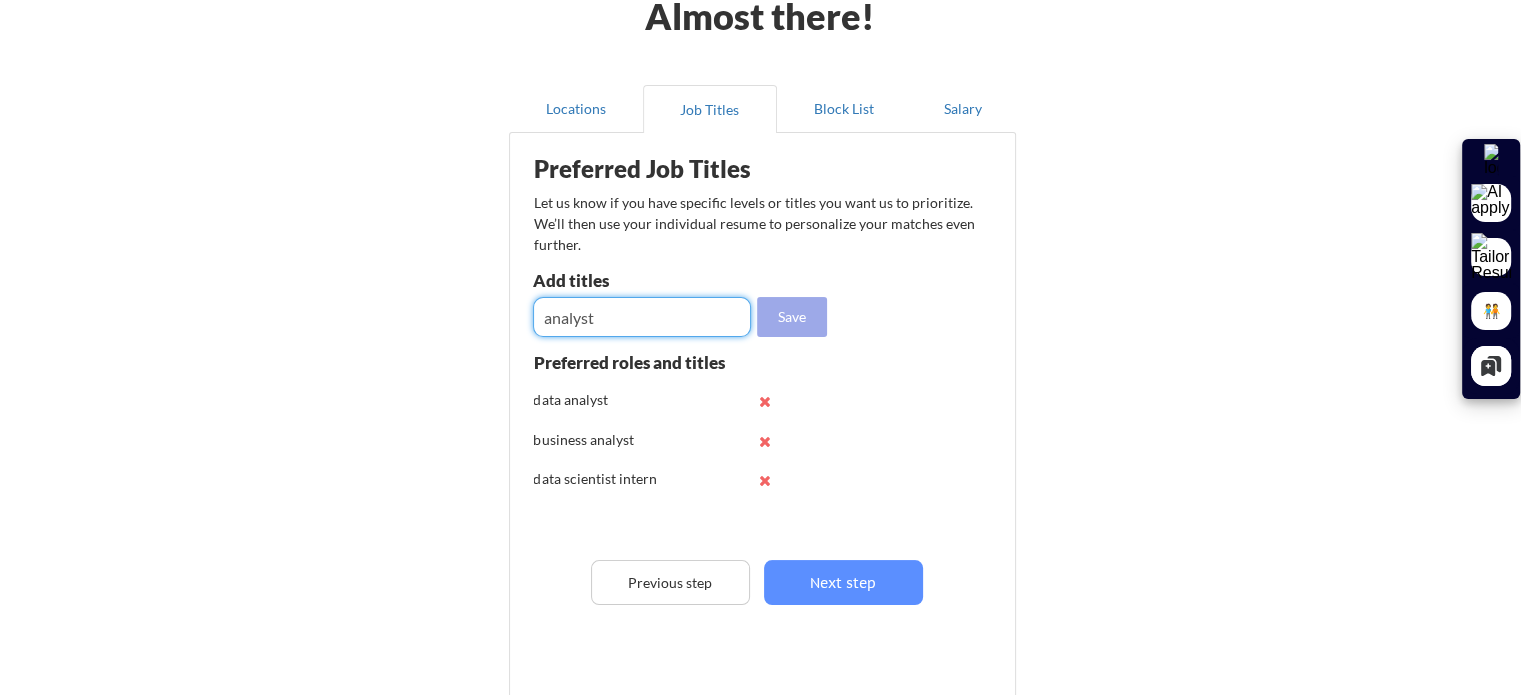 type on "analyst" 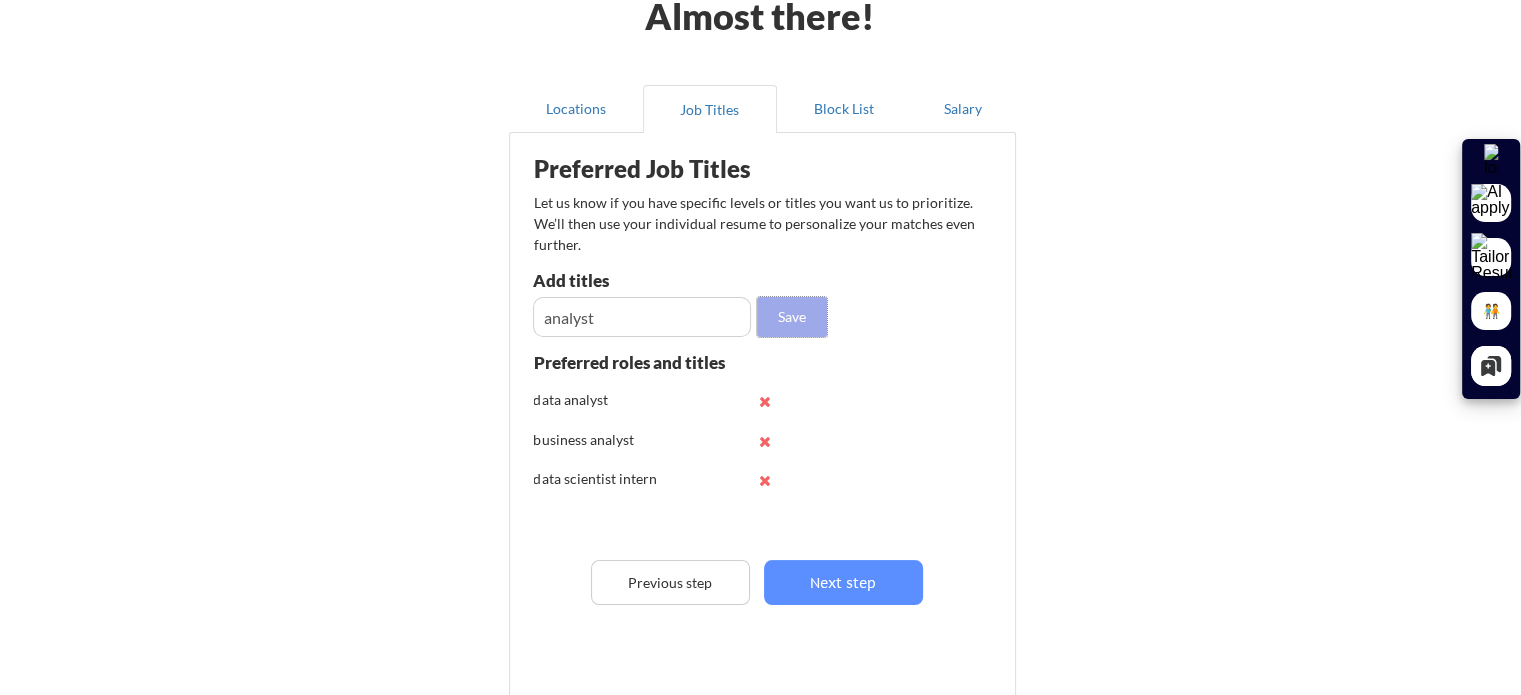 click on "Save" at bounding box center [792, 317] 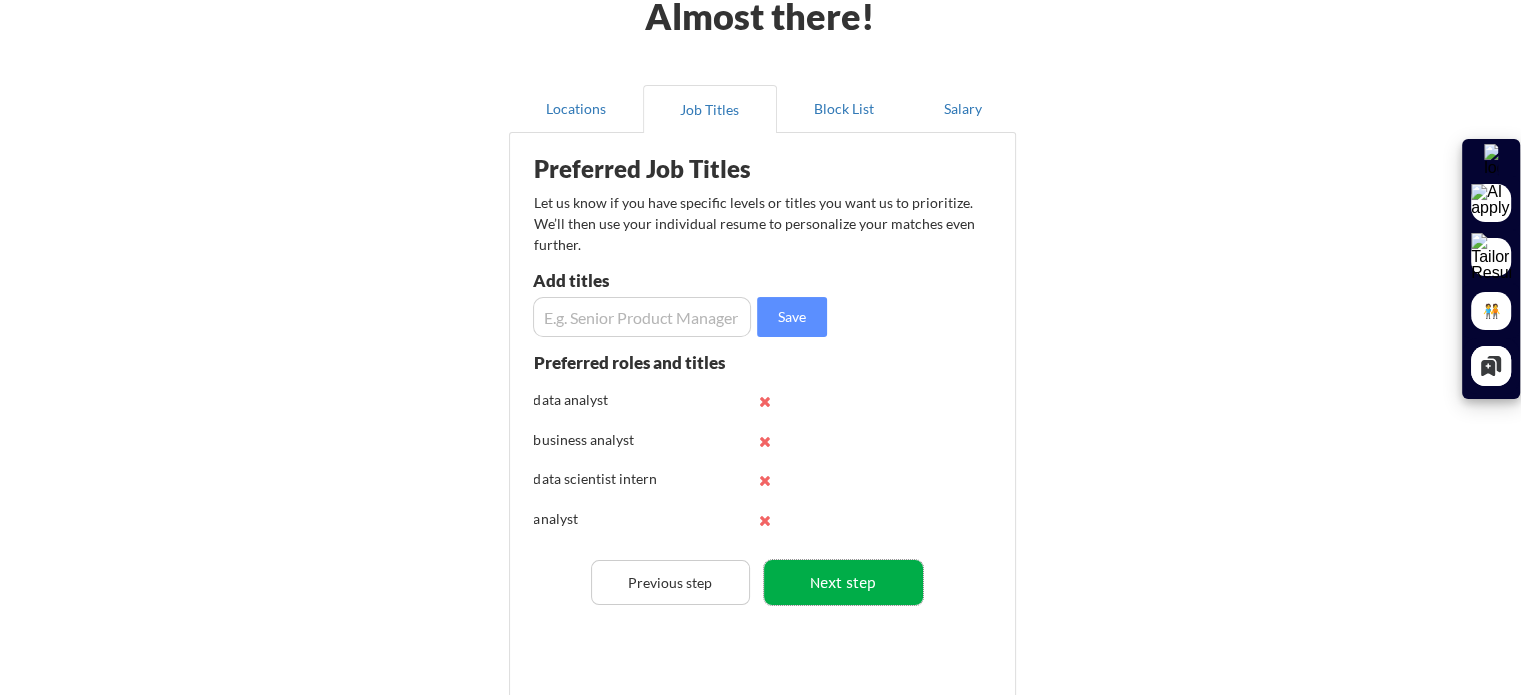click on "Next step" at bounding box center [843, 582] 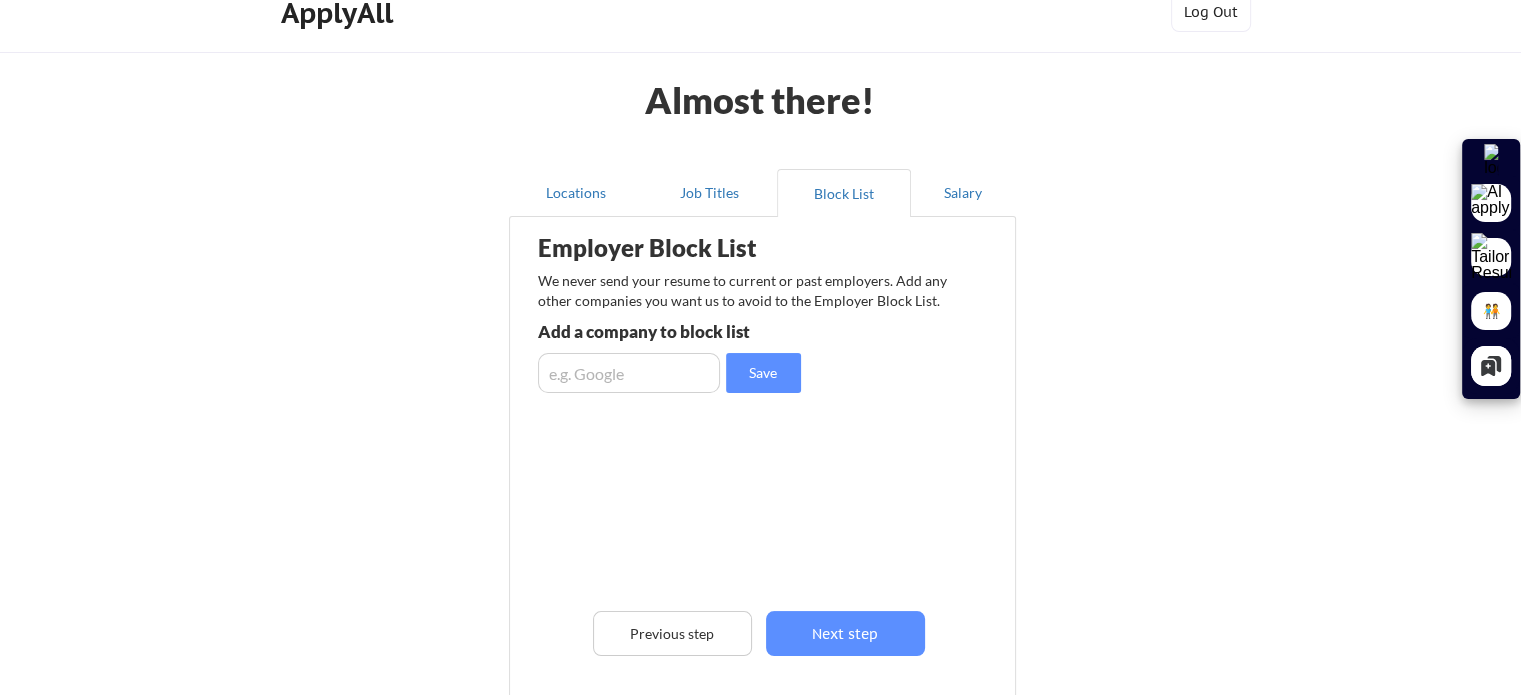 scroll, scrollTop: 28, scrollLeft: 0, axis: vertical 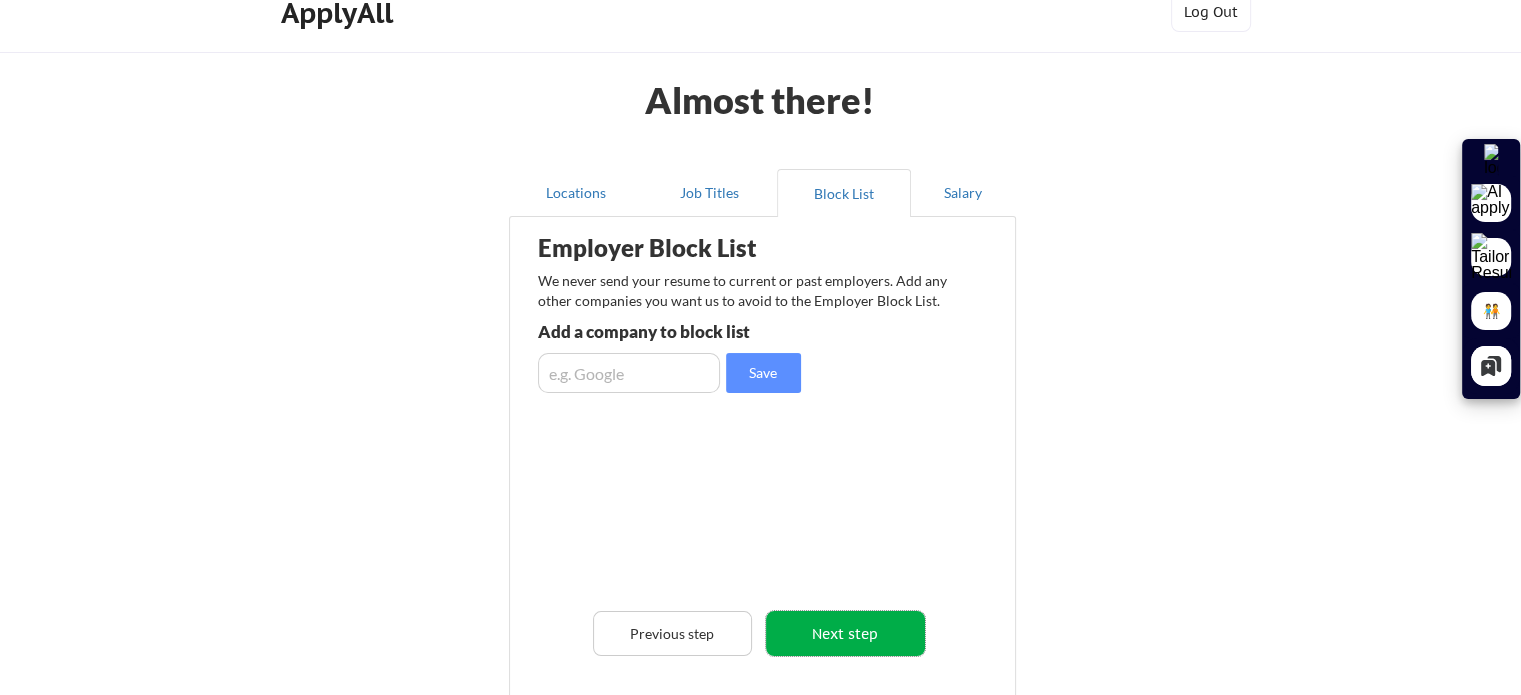 click on "Next step" at bounding box center (845, 633) 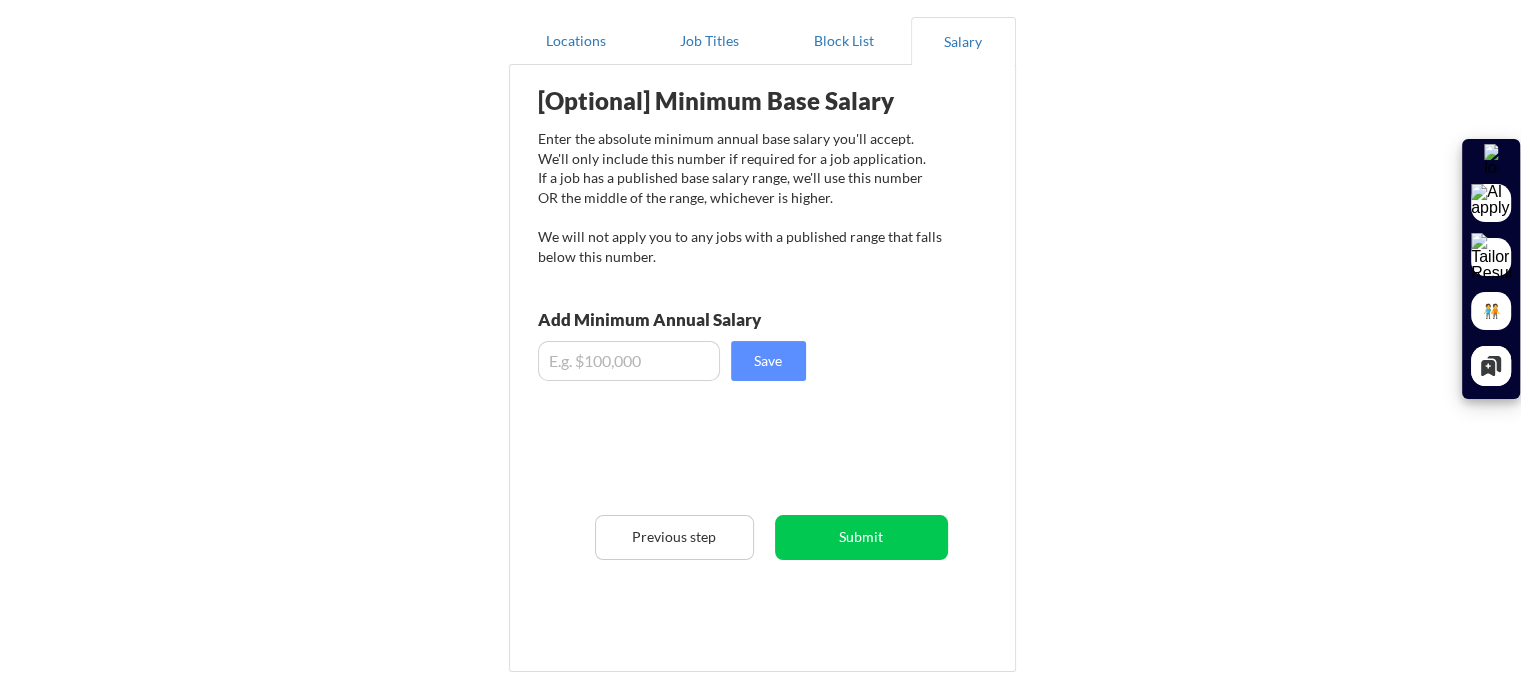 scroll, scrollTop: 200, scrollLeft: 0, axis: vertical 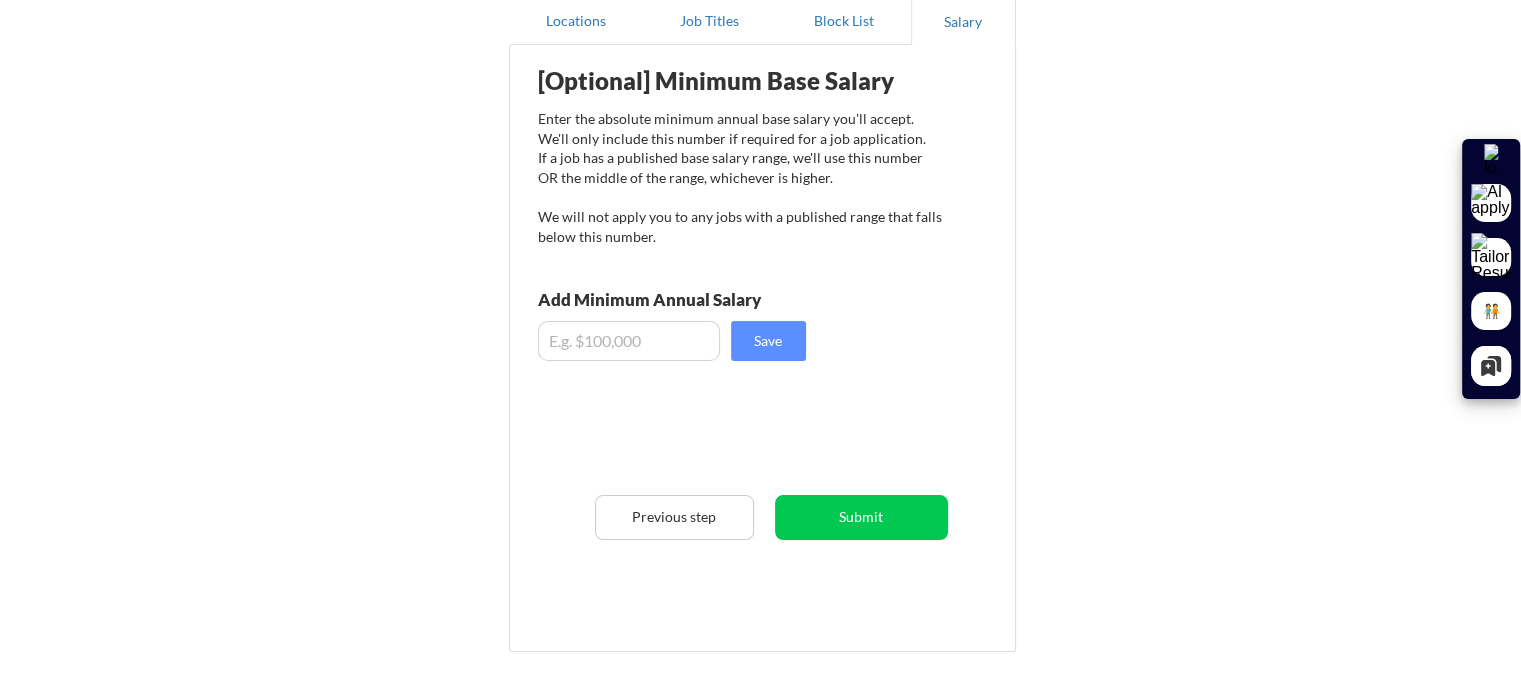click at bounding box center [629, 341] 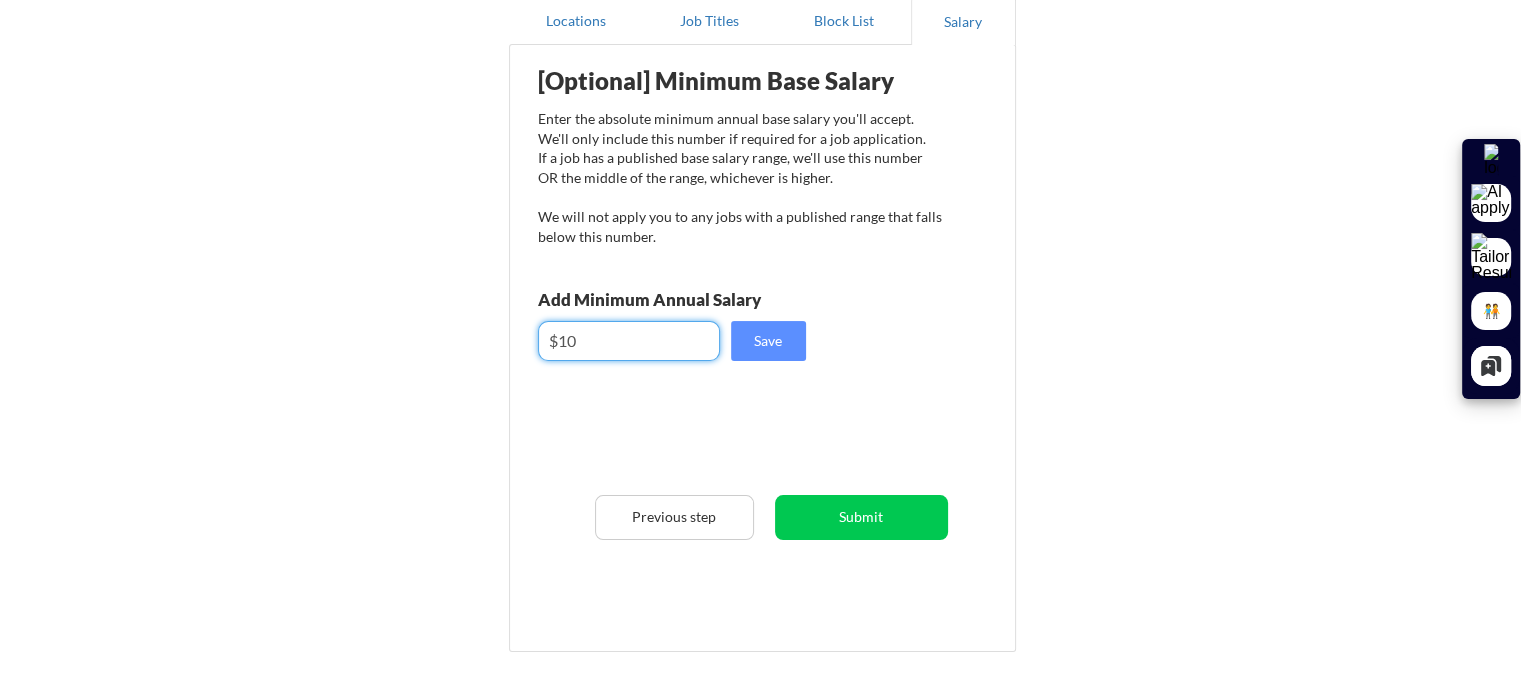 type on "$0" 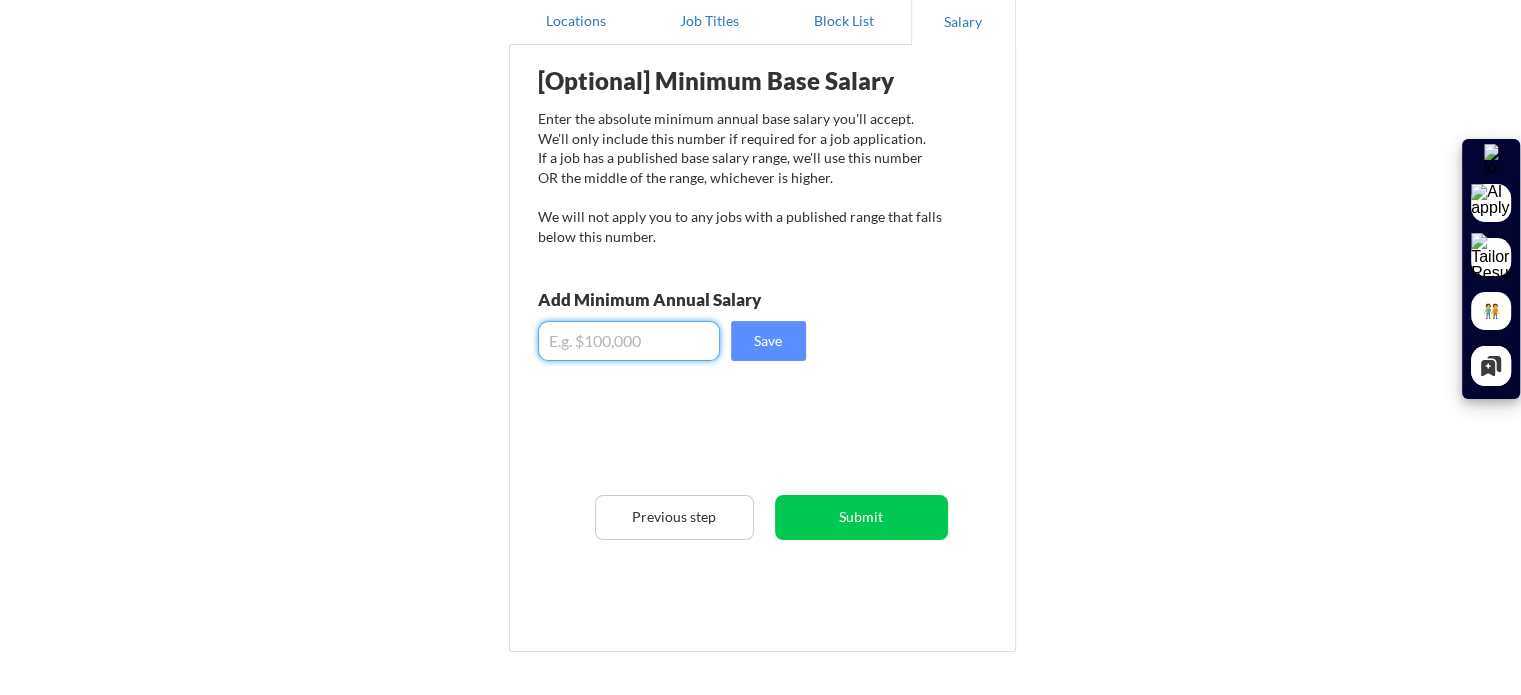 click at bounding box center [629, 341] 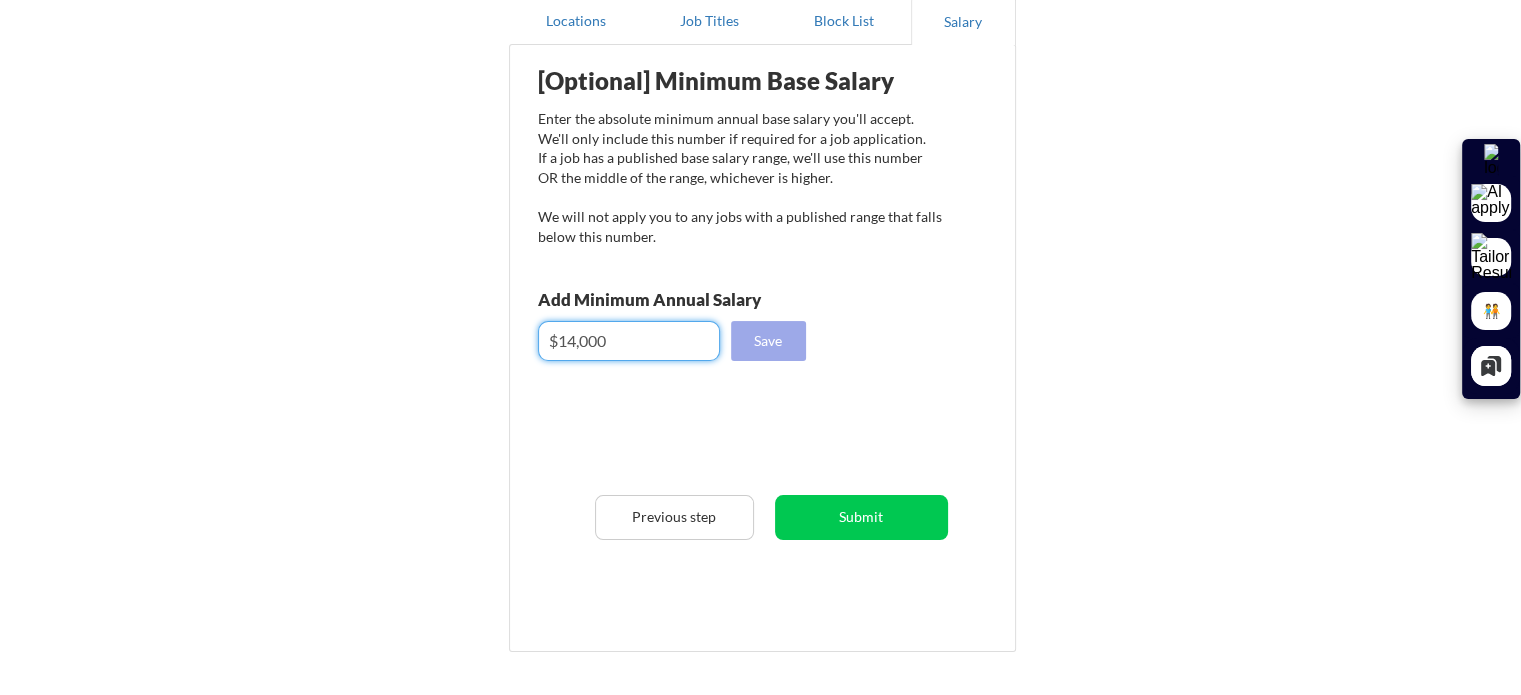type on "$14,000" 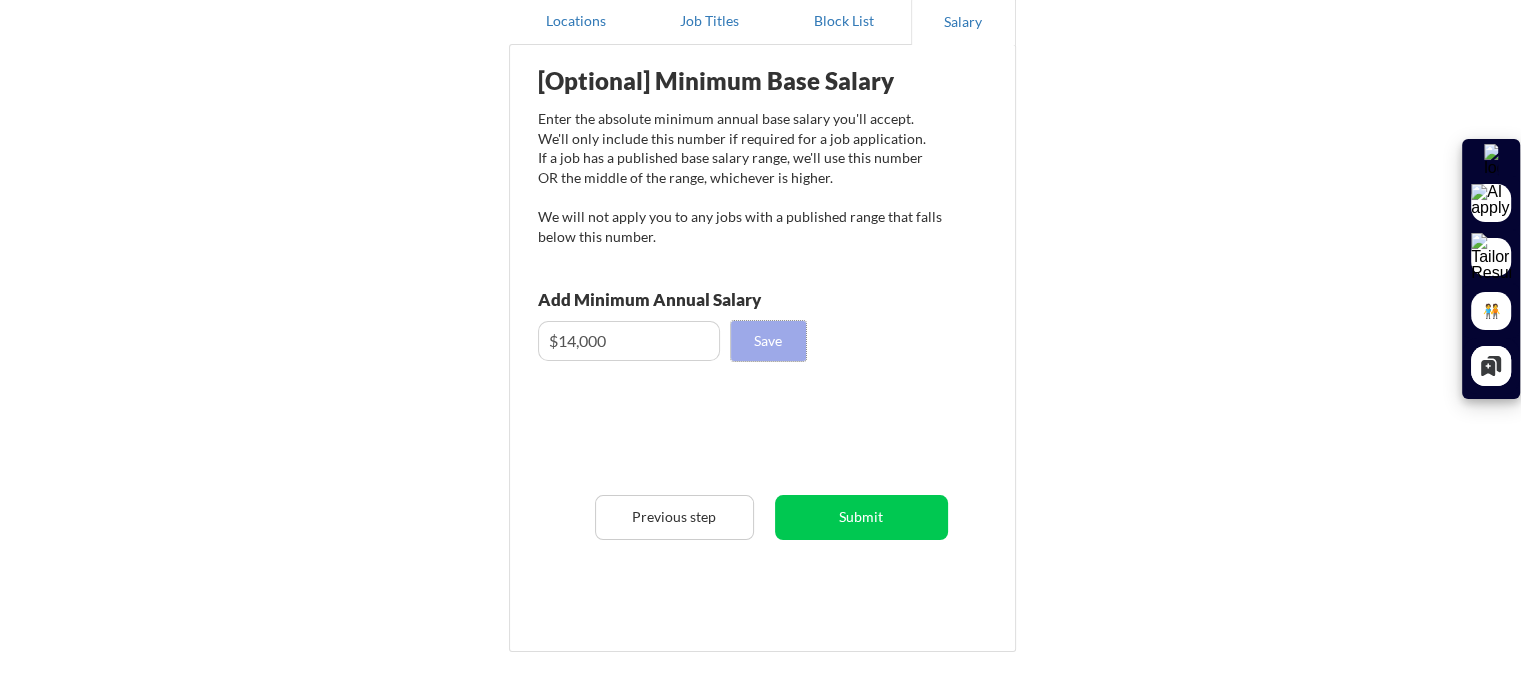click on "Save" at bounding box center [768, 341] 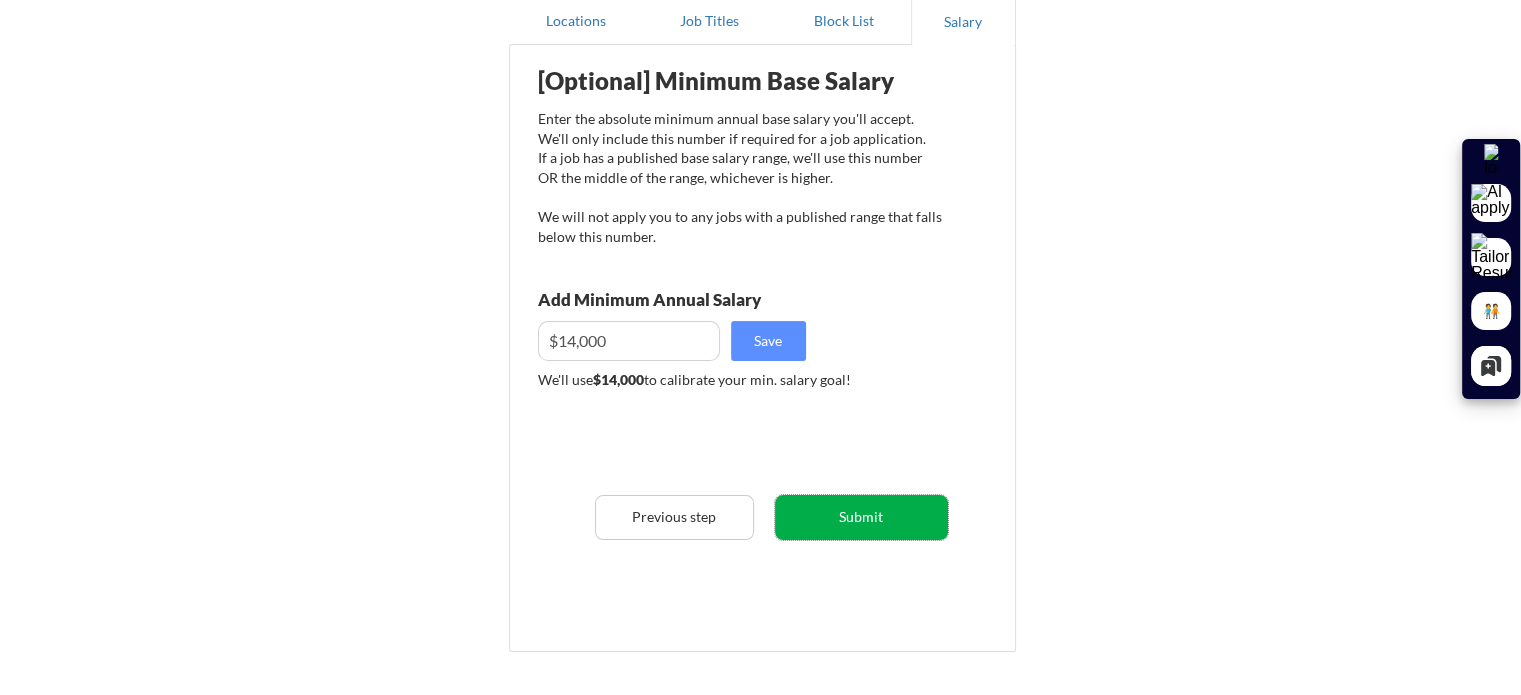 click on "Submit" at bounding box center (861, 517) 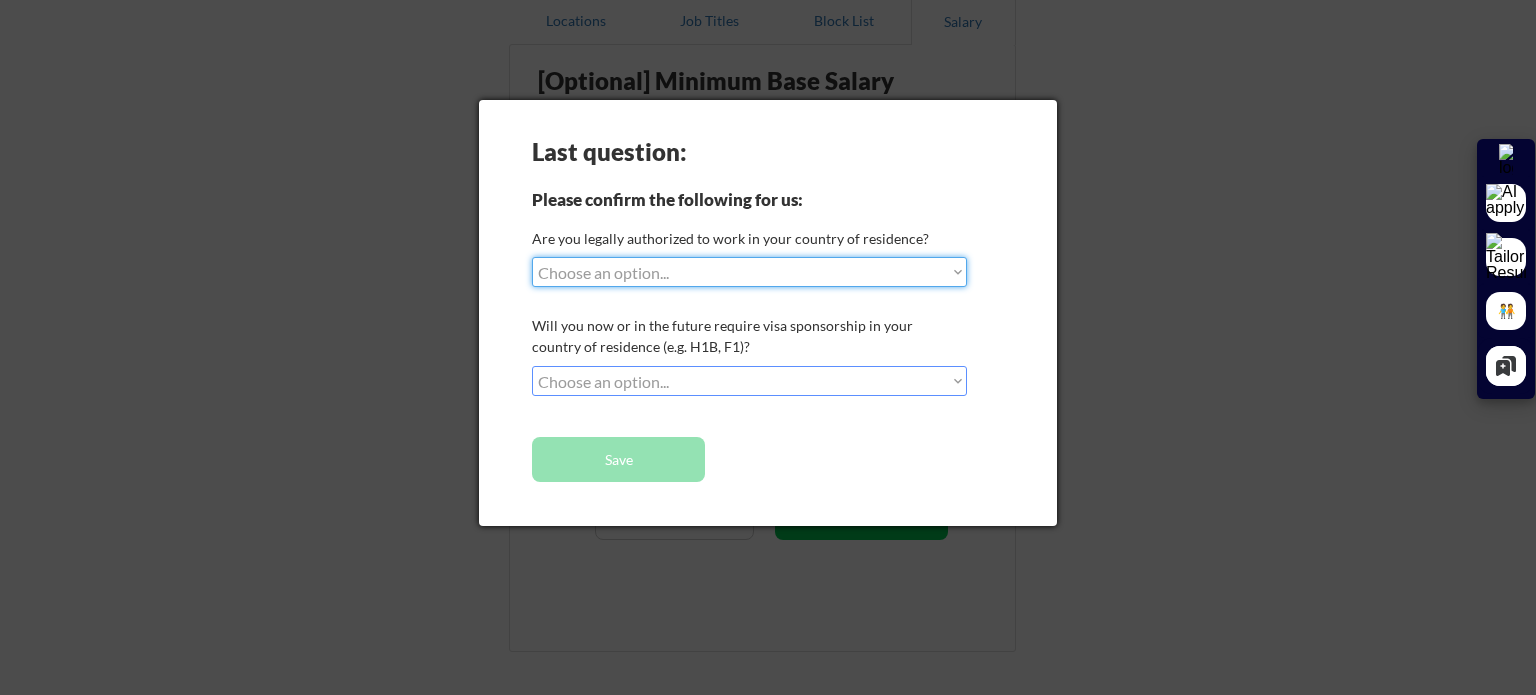 click on "Choose an option... Yes, I am a US Citizen Yes, I am a Canadian Citizen Yes, I am a US Green Card Holder Yes, I am an Other Permanent Resident Yes, I am here on a visa (H1B, OPT, etc.) No, I am not (yet) authorized" at bounding box center (749, 272) 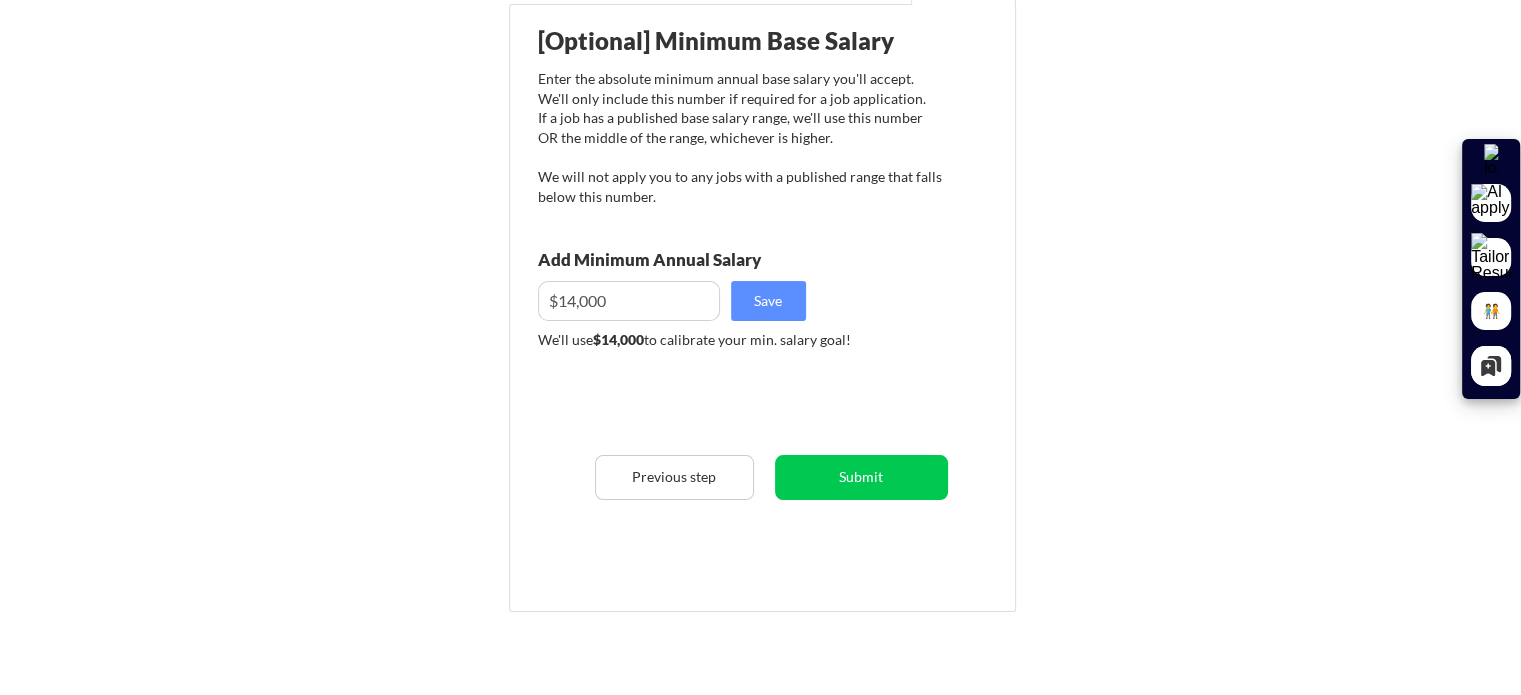 scroll, scrollTop: 0, scrollLeft: 0, axis: both 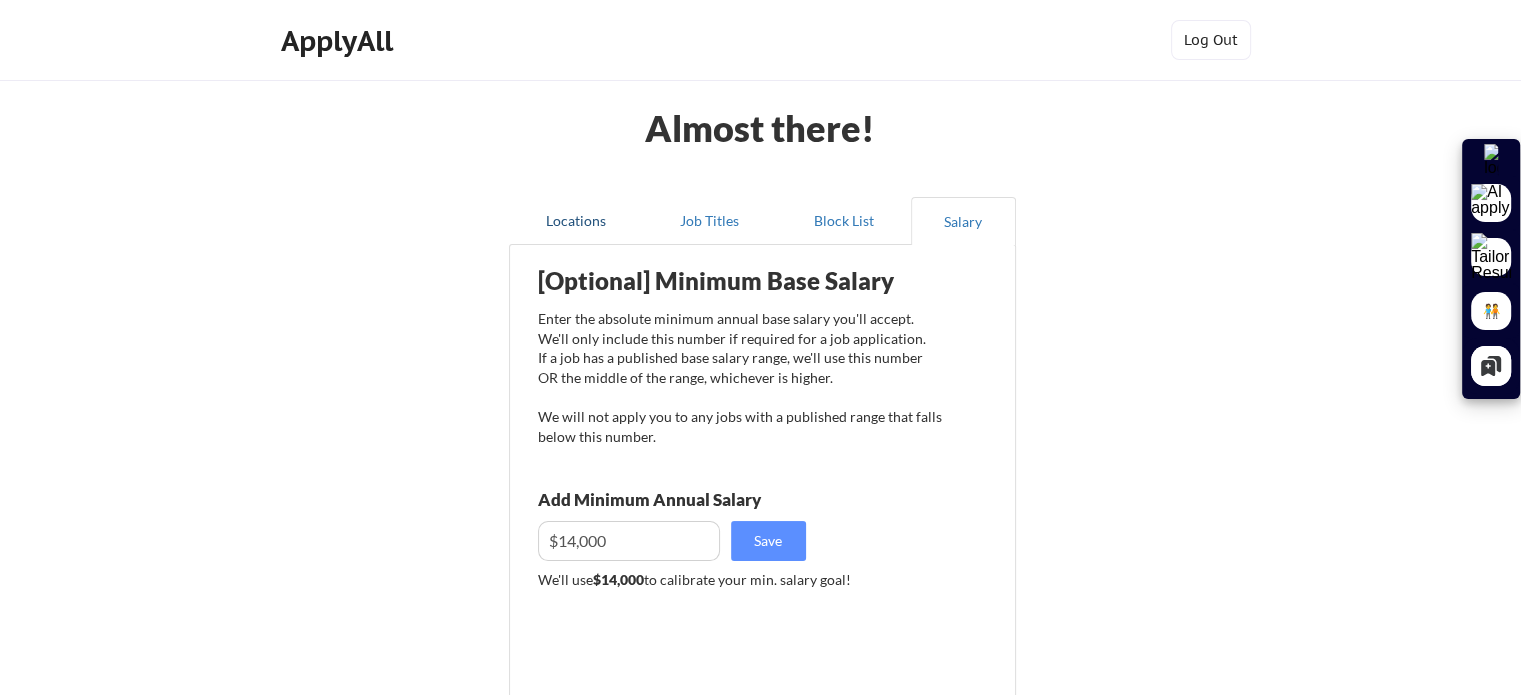 click on "Locations" at bounding box center [576, 221] 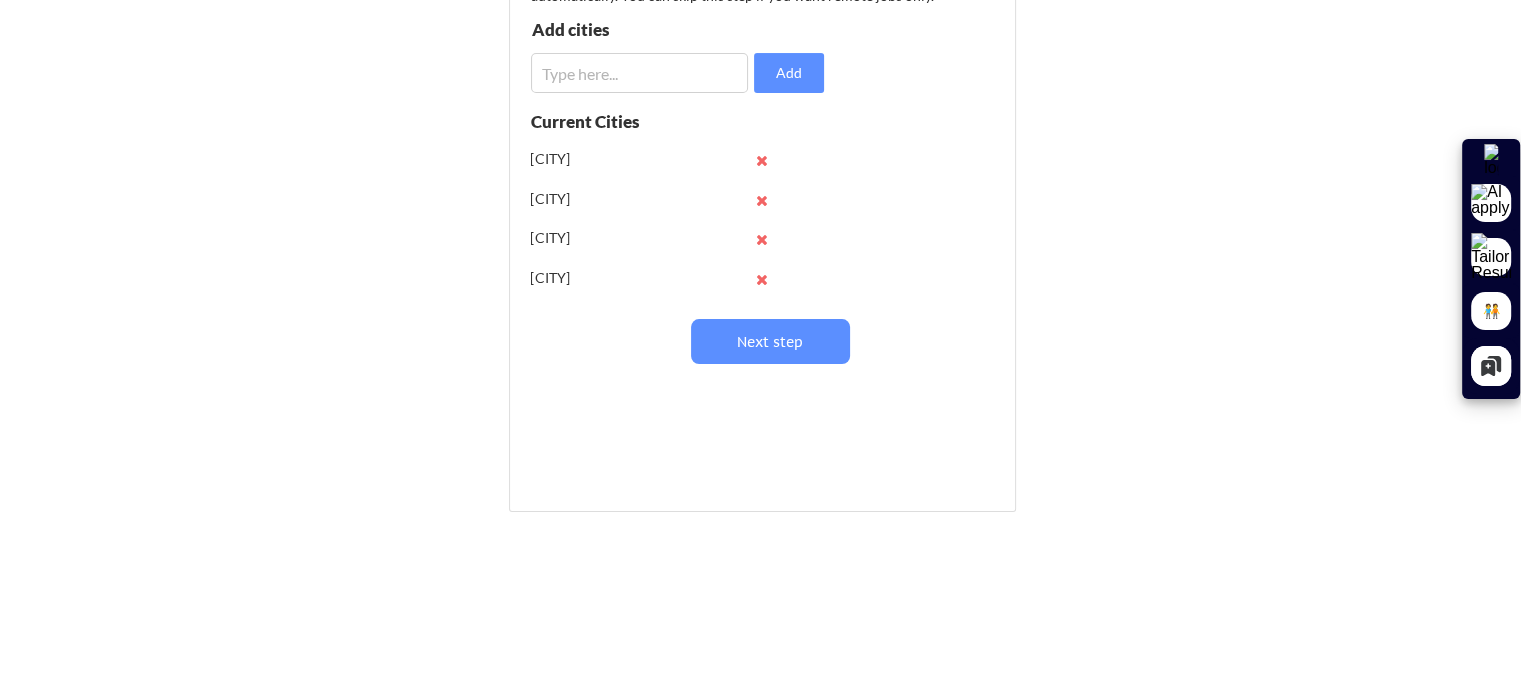 scroll, scrollTop: 0, scrollLeft: 0, axis: both 